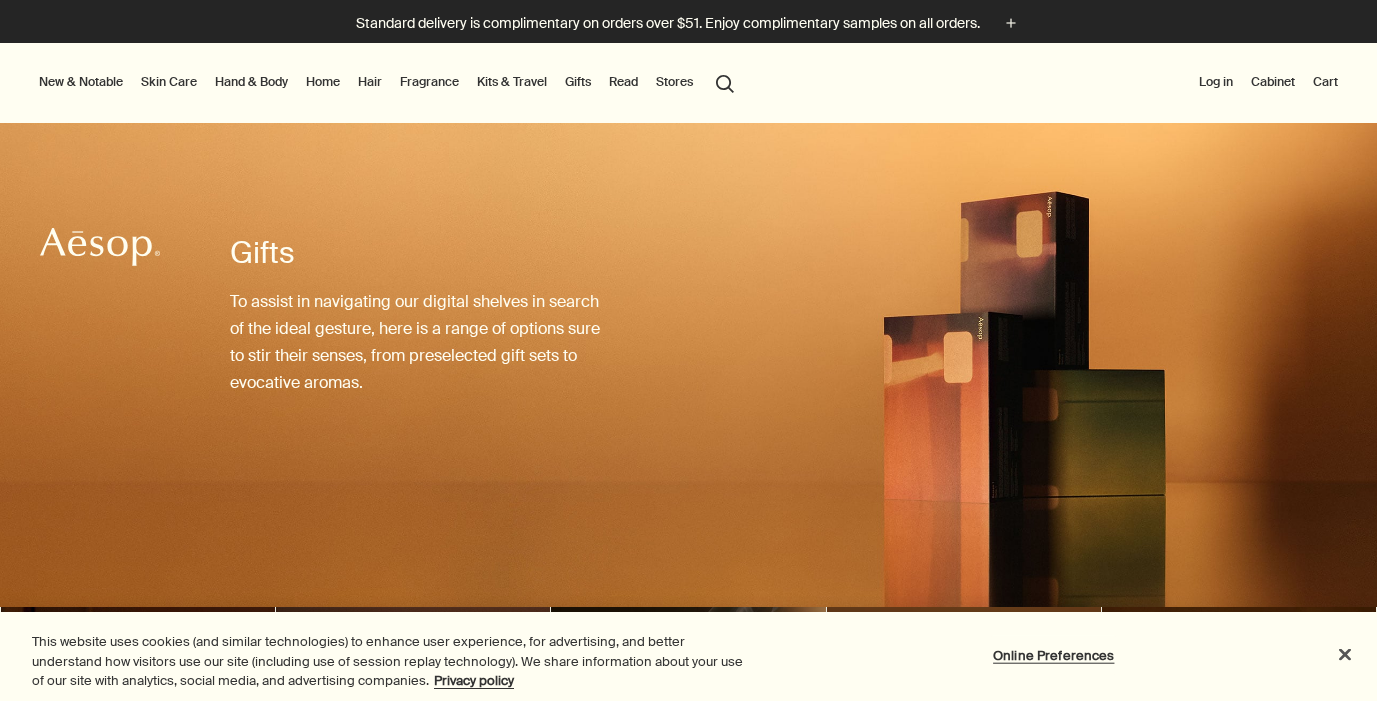 scroll, scrollTop: 23, scrollLeft: 0, axis: vertical 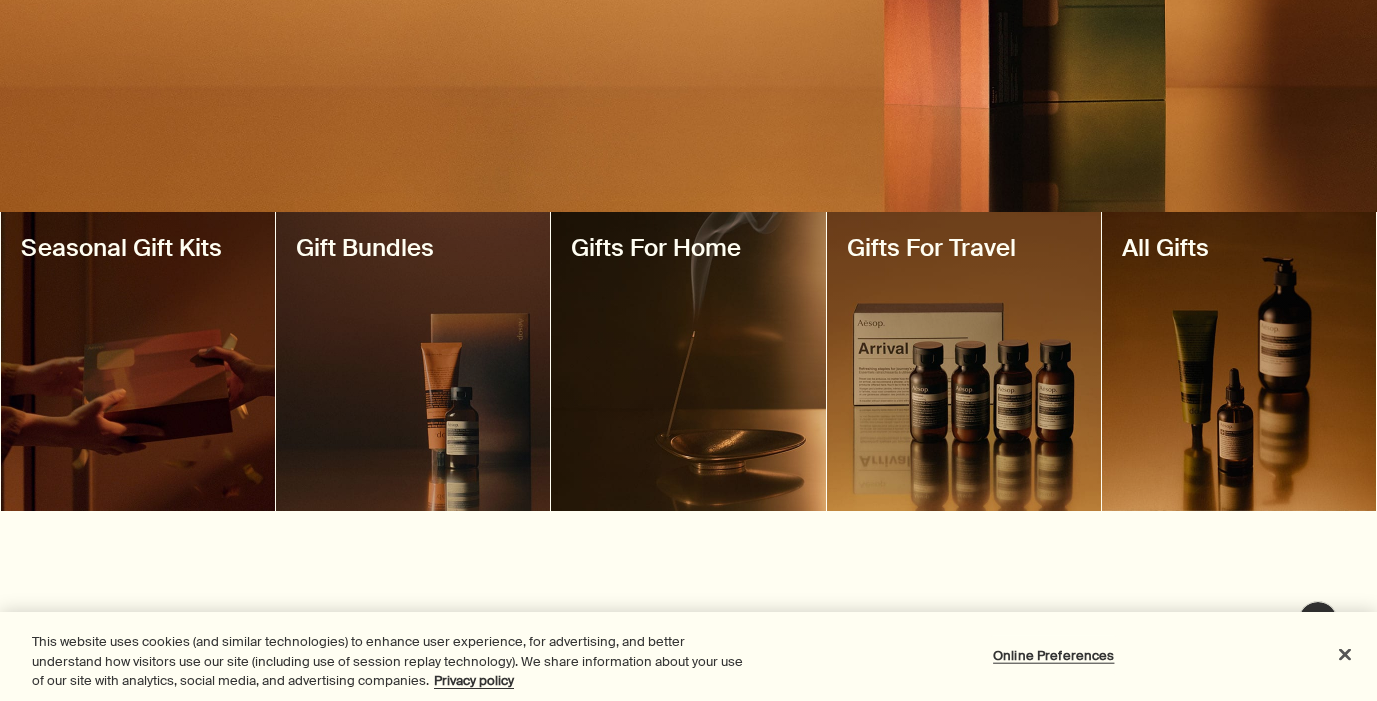 click at bounding box center [138, 361] 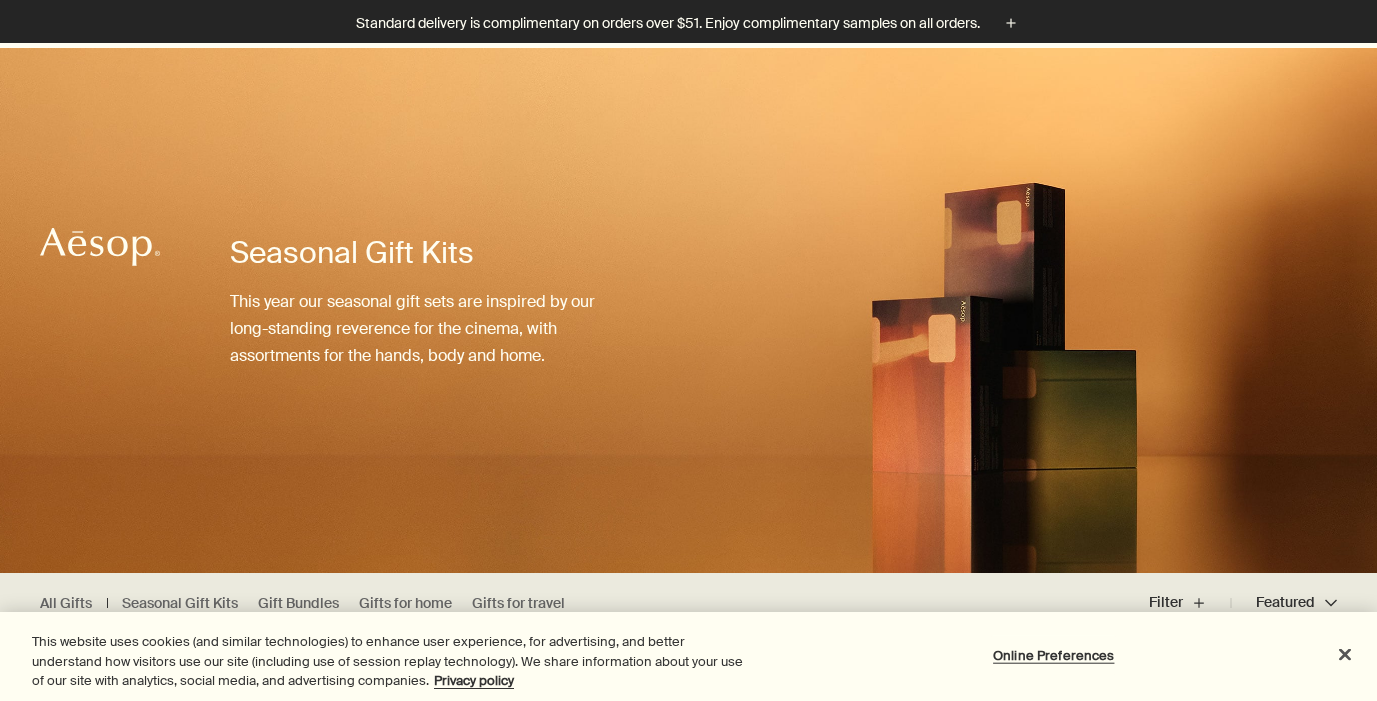 scroll, scrollTop: 506, scrollLeft: 0, axis: vertical 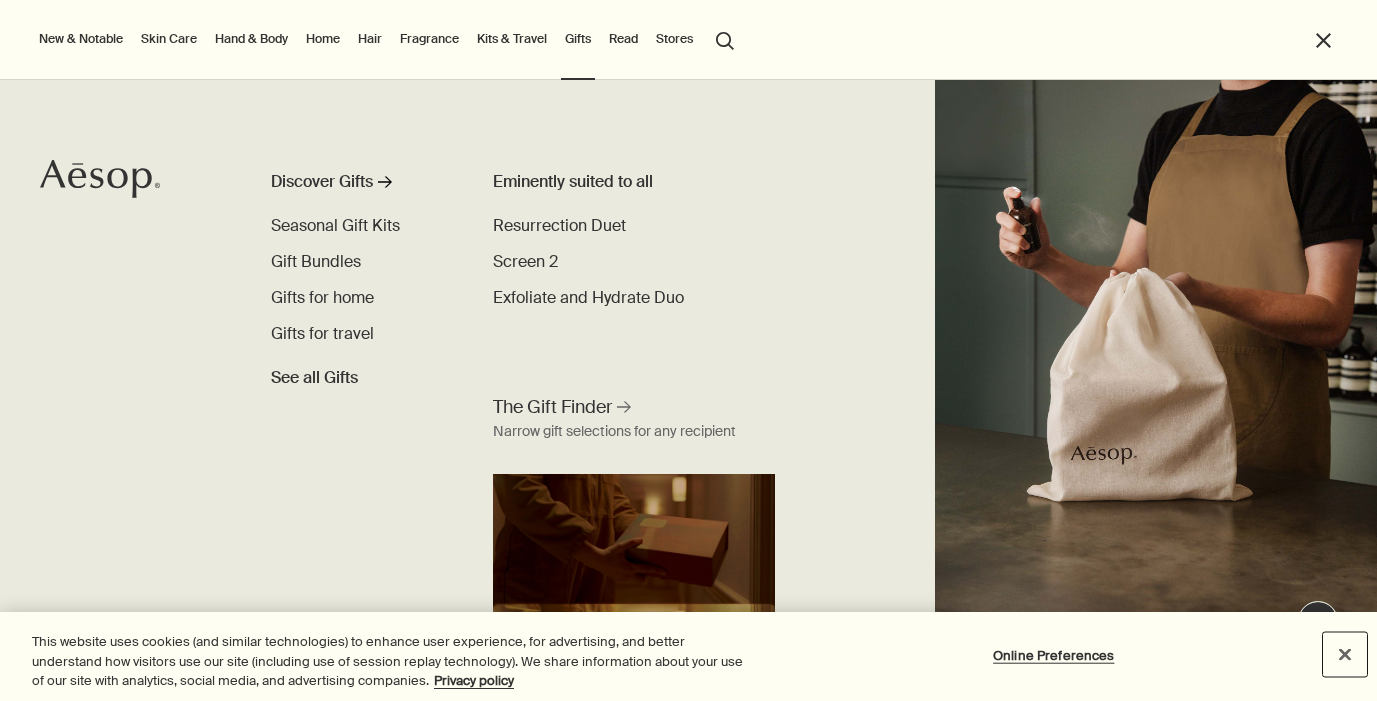 click at bounding box center (1345, 654) 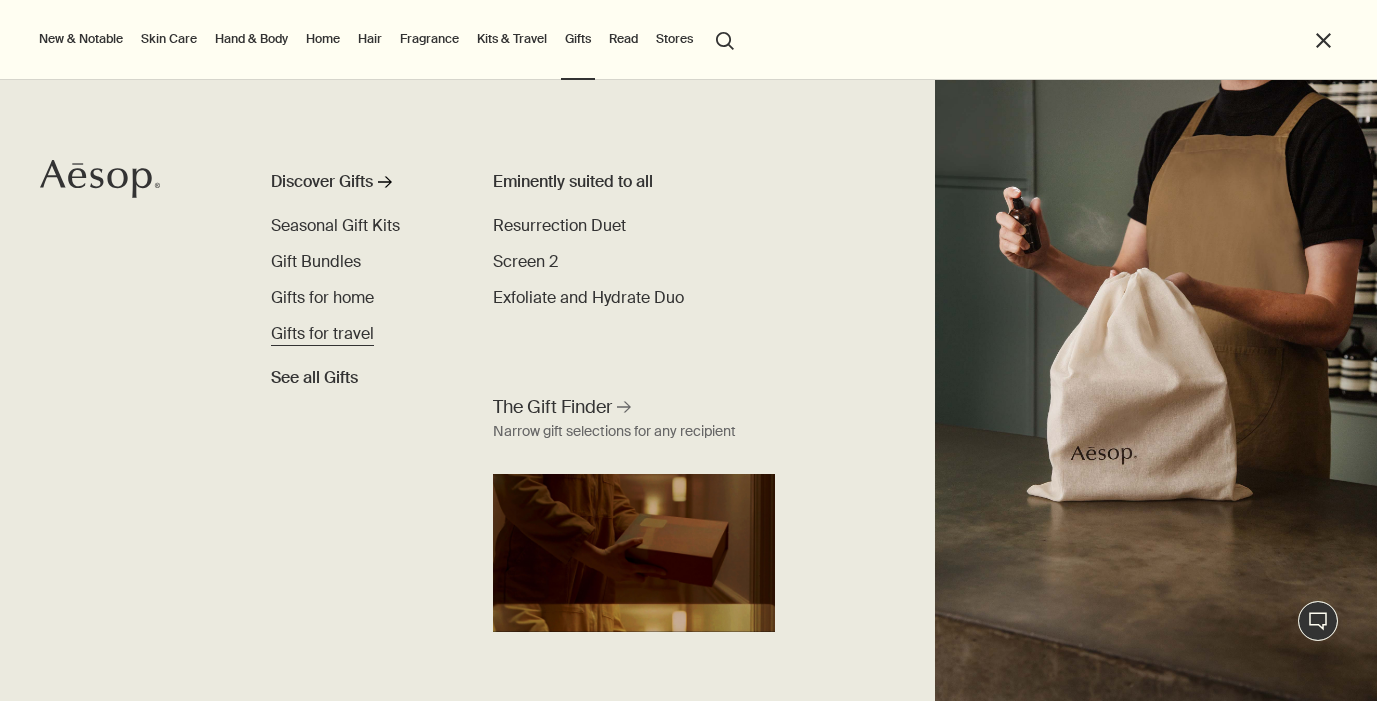 click on "Gifts for travel" at bounding box center [322, 333] 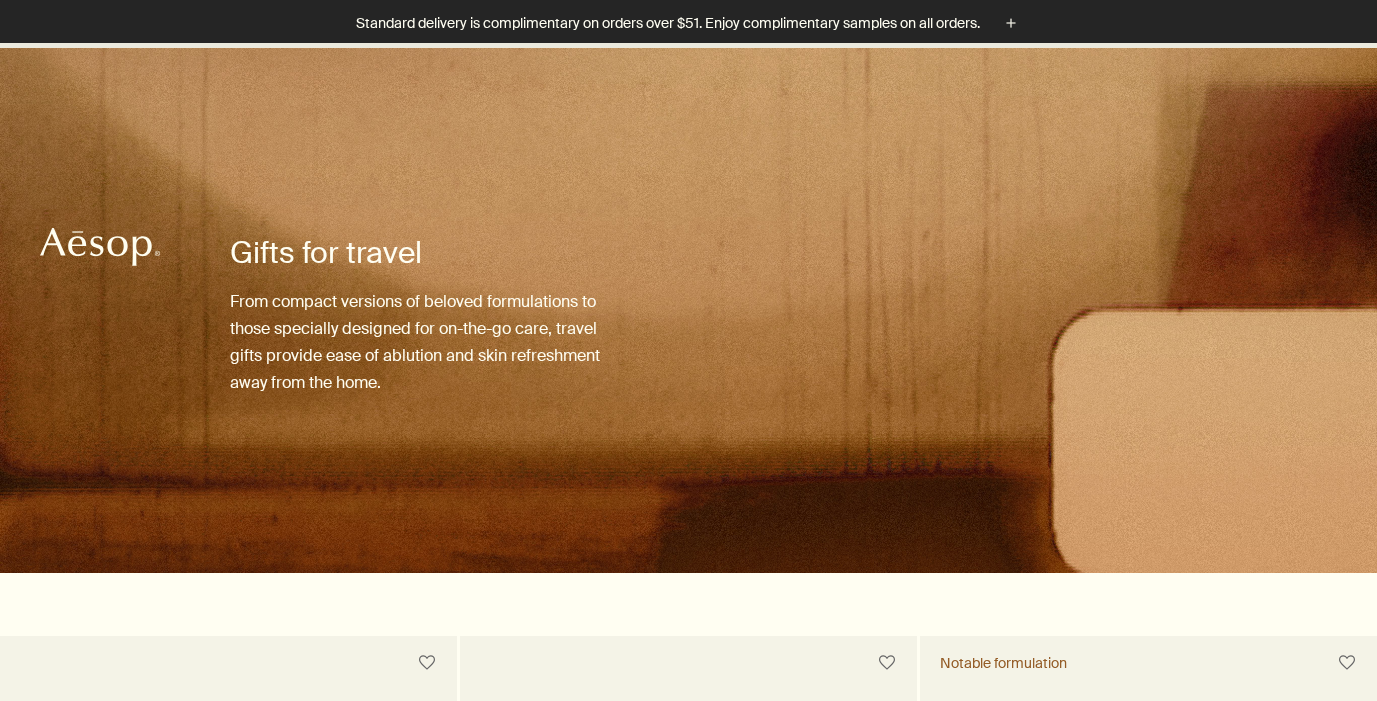 scroll, scrollTop: 761, scrollLeft: 0, axis: vertical 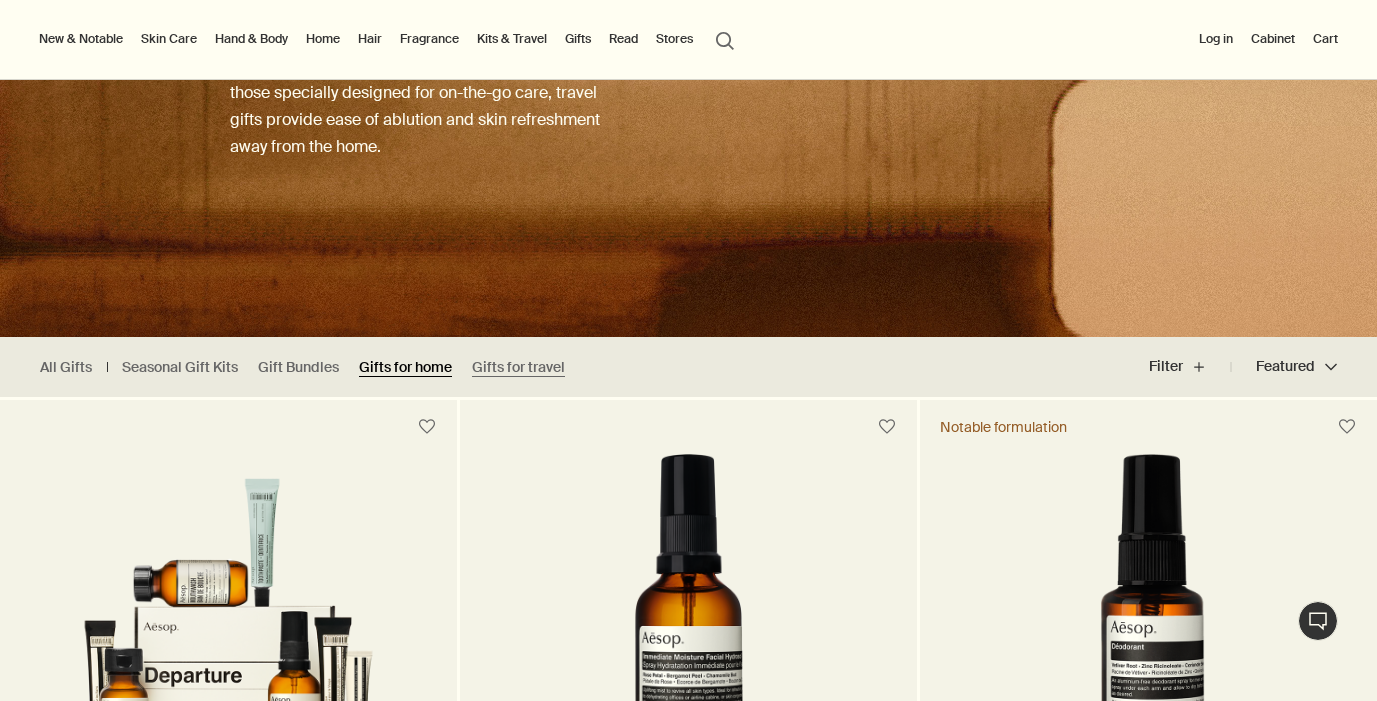 click on "Gifts for home" at bounding box center [405, 367] 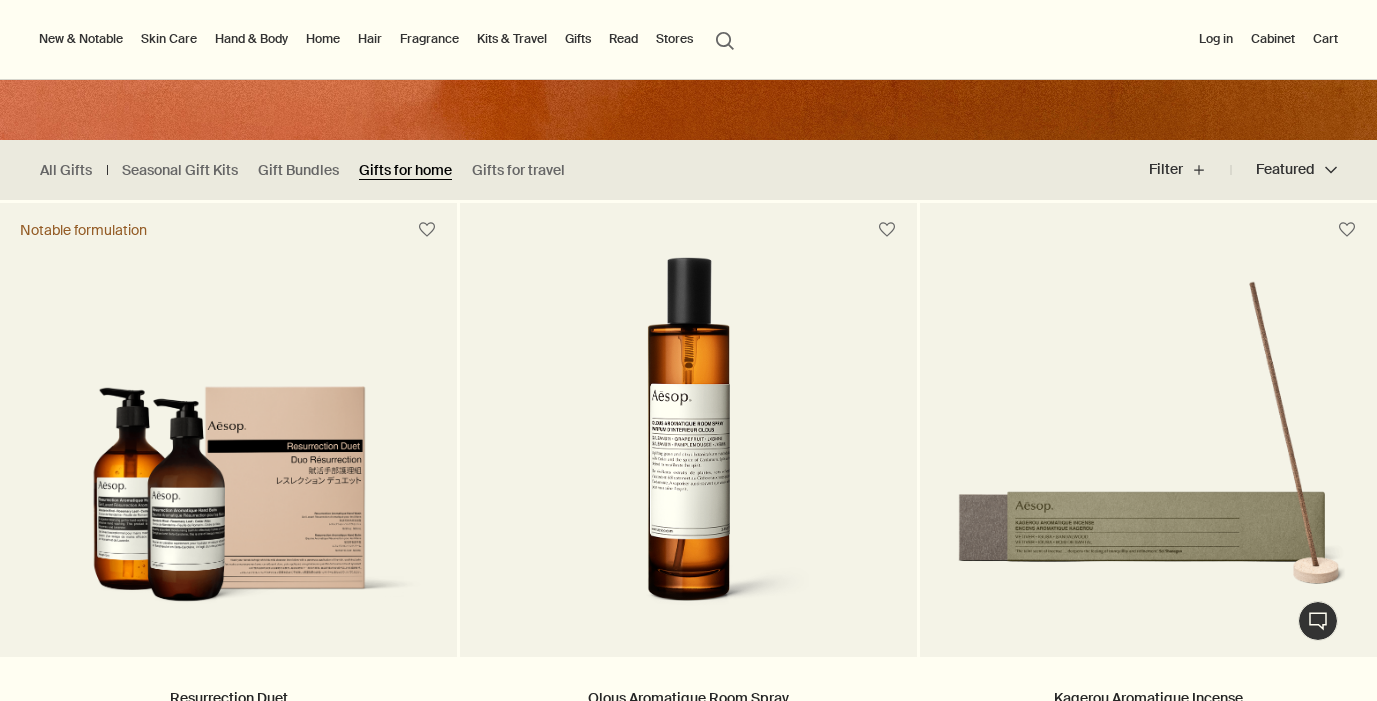 scroll, scrollTop: 429, scrollLeft: 0, axis: vertical 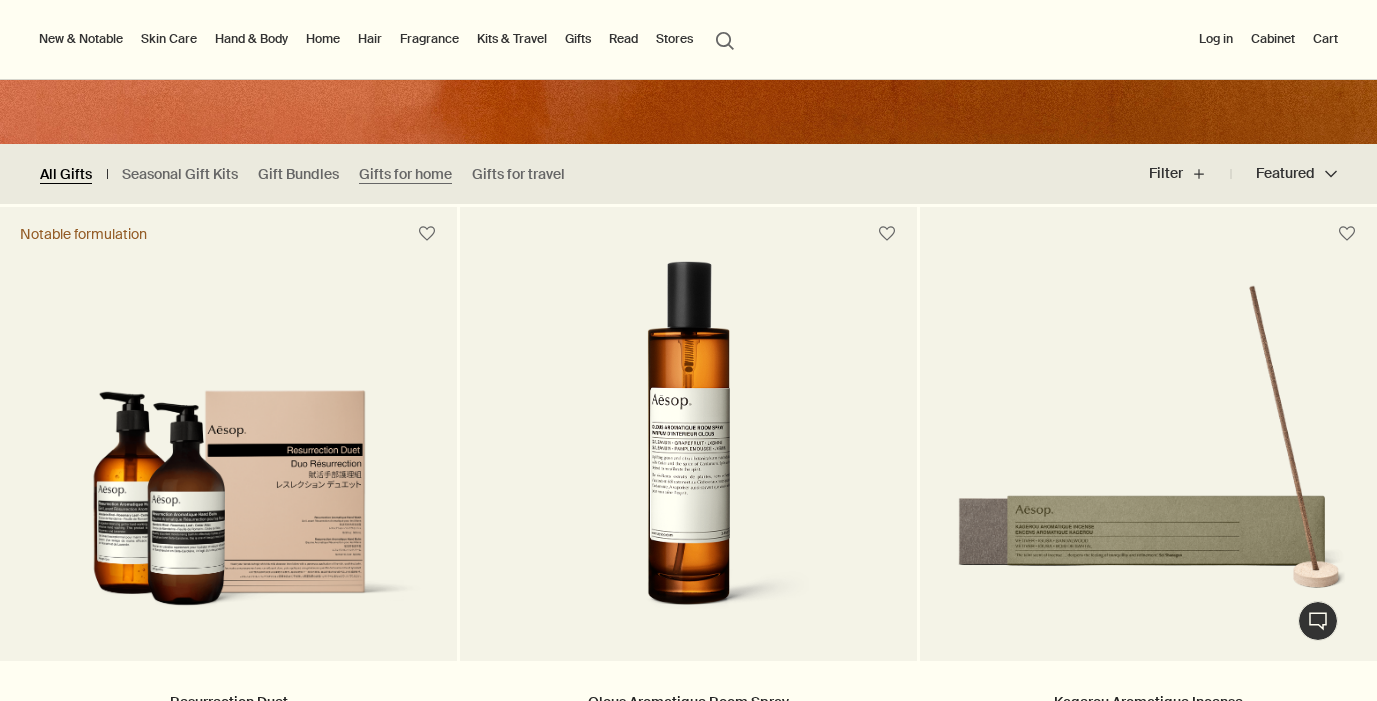click on "All Gifts" at bounding box center [66, 174] 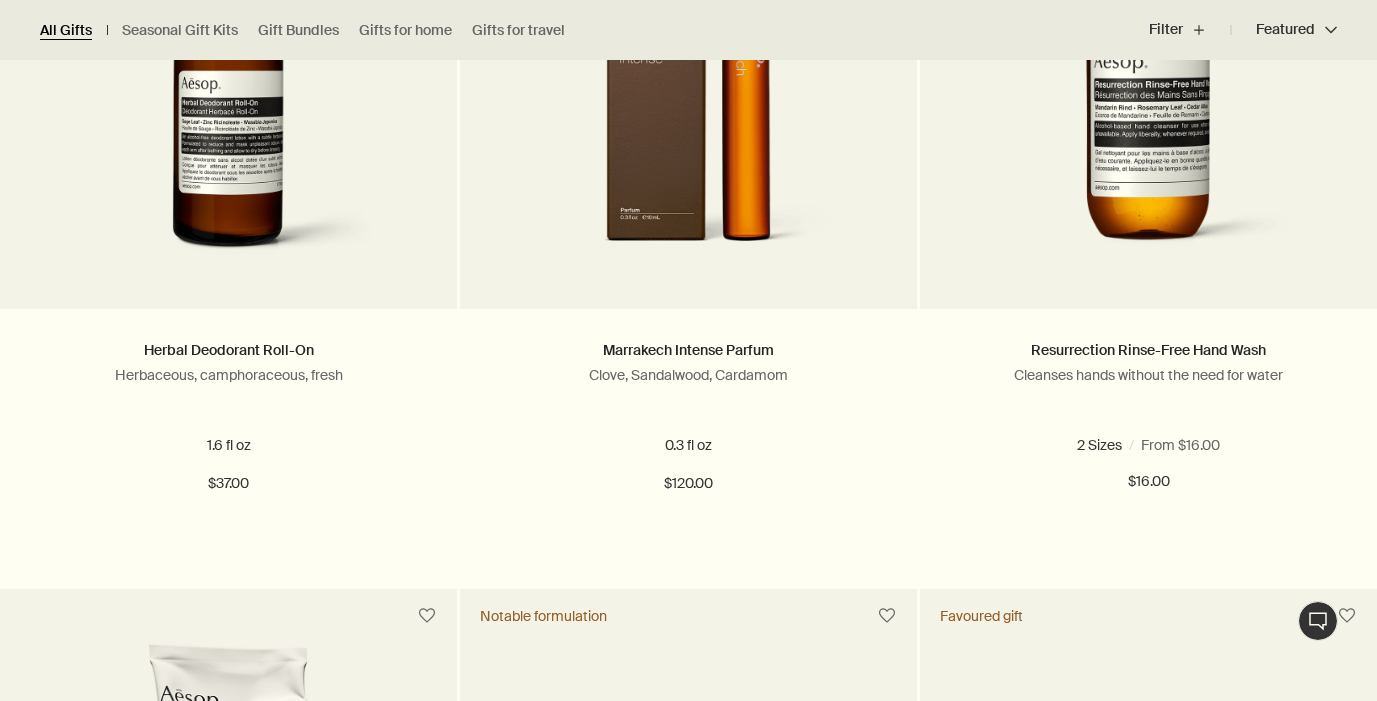 scroll, scrollTop: 3724, scrollLeft: 0, axis: vertical 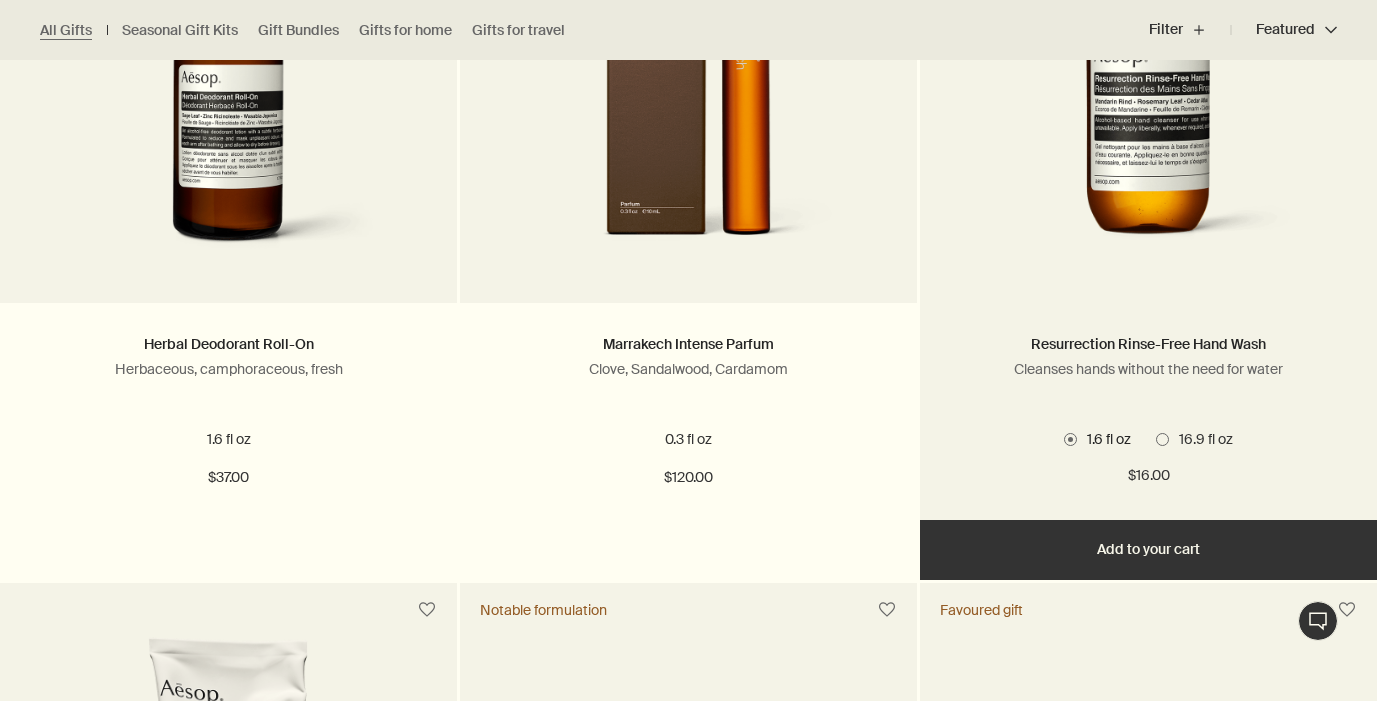 click at bounding box center [1162, 439] 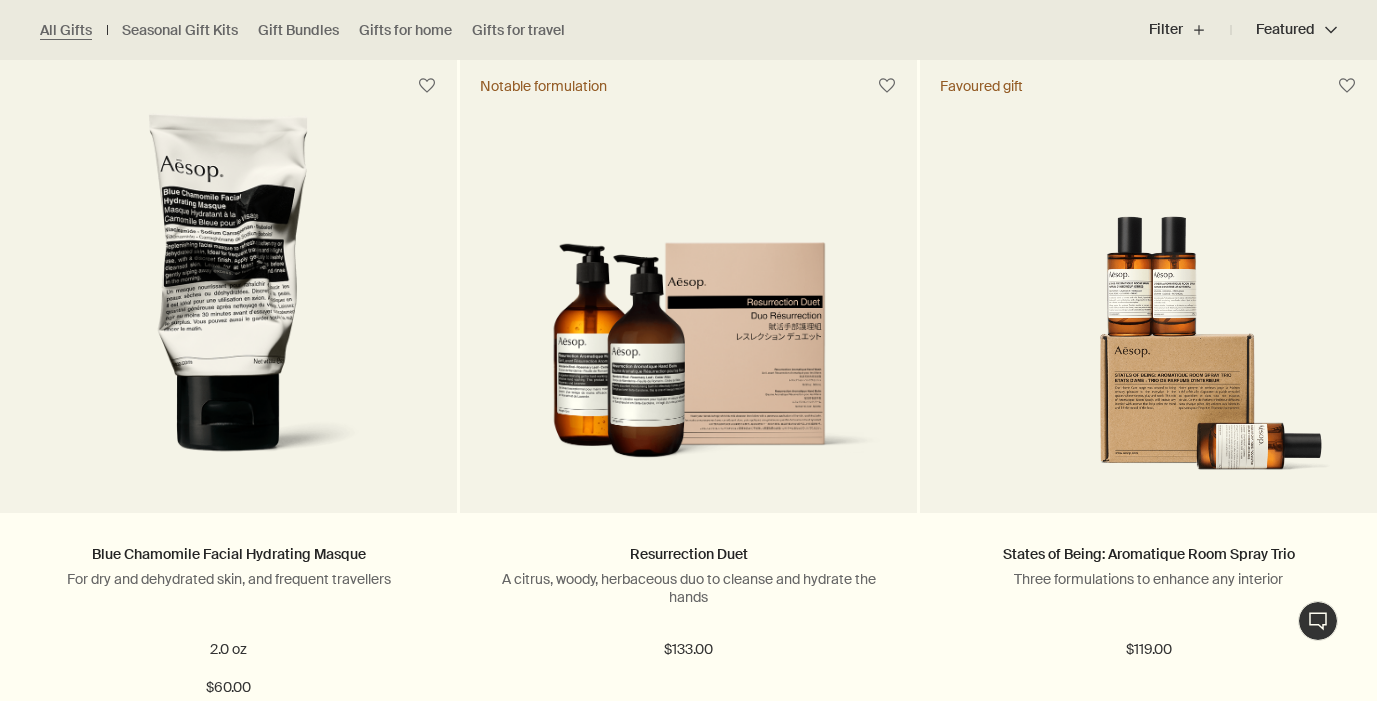 scroll, scrollTop: 4257, scrollLeft: 0, axis: vertical 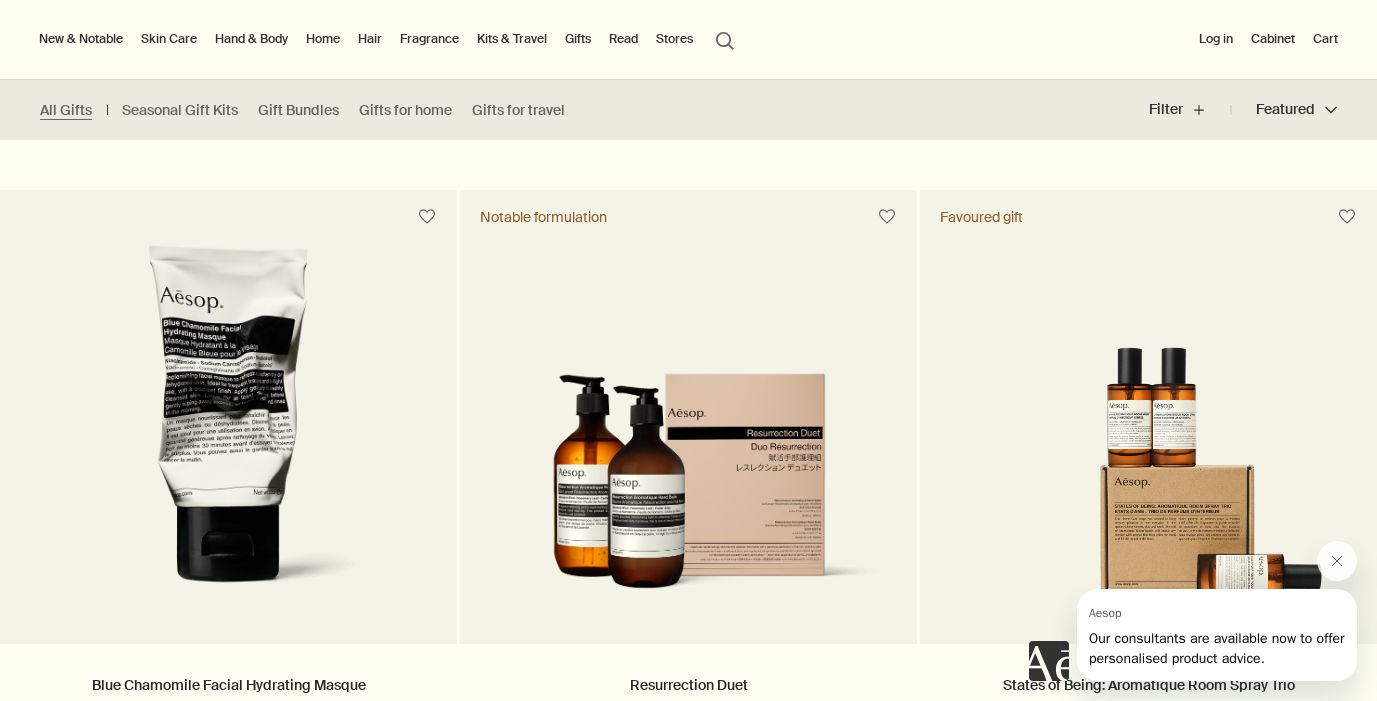 click on "Hand & Body" at bounding box center [251, 39] 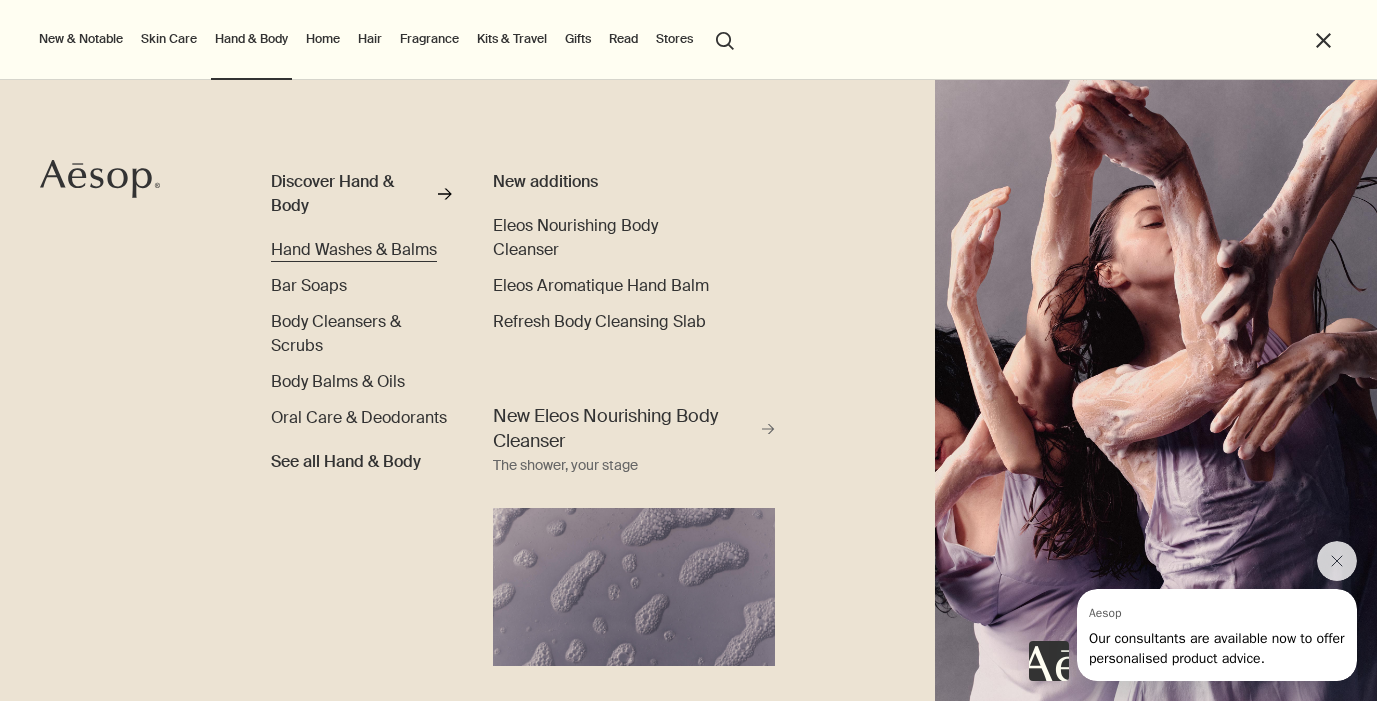 click on "Hand Washes & Balms" at bounding box center (354, 249) 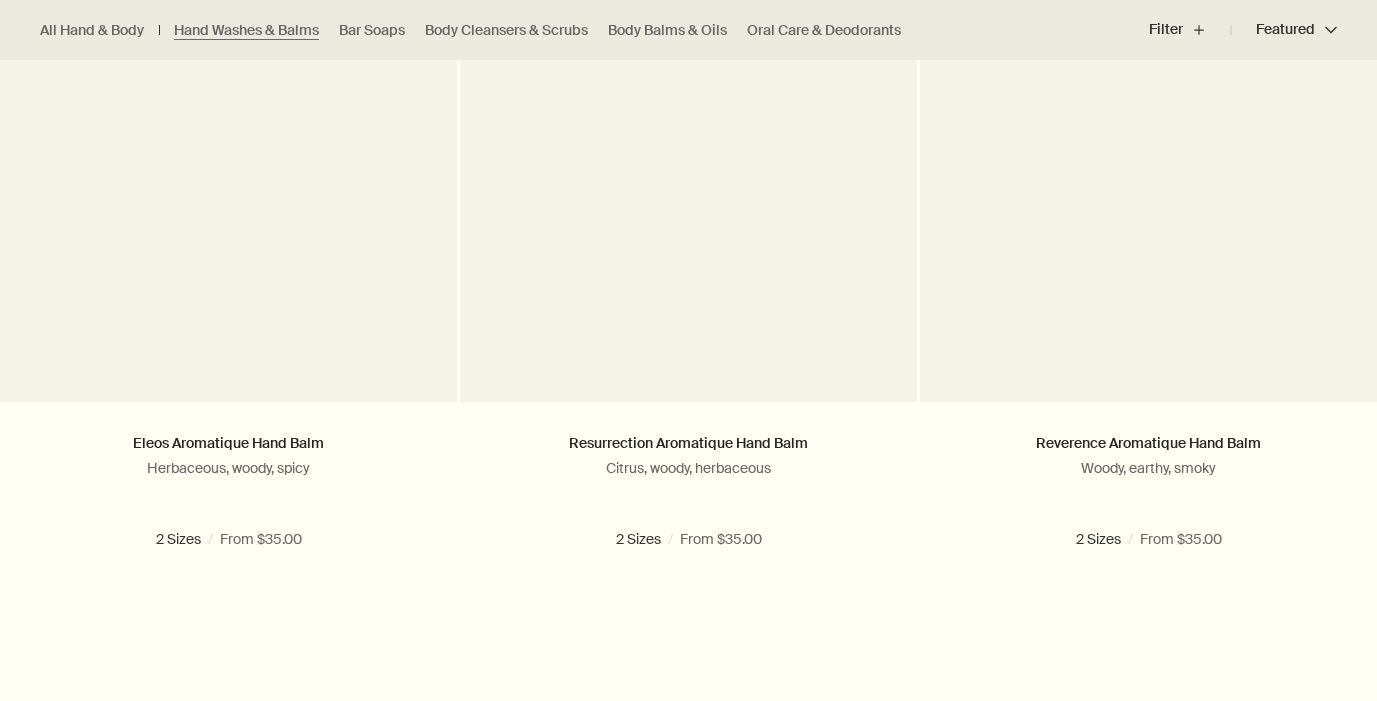 scroll, scrollTop: 688, scrollLeft: 0, axis: vertical 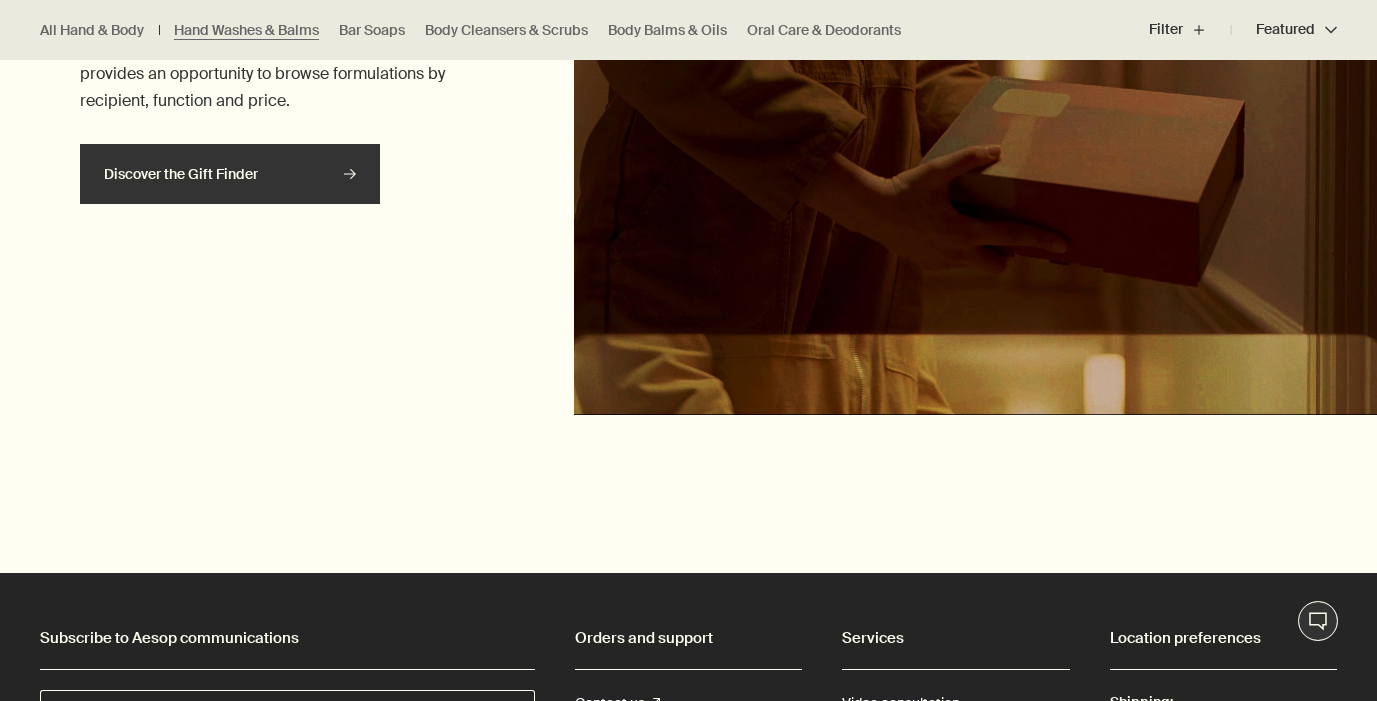 click on "rightArrow" at bounding box center (350, 174) 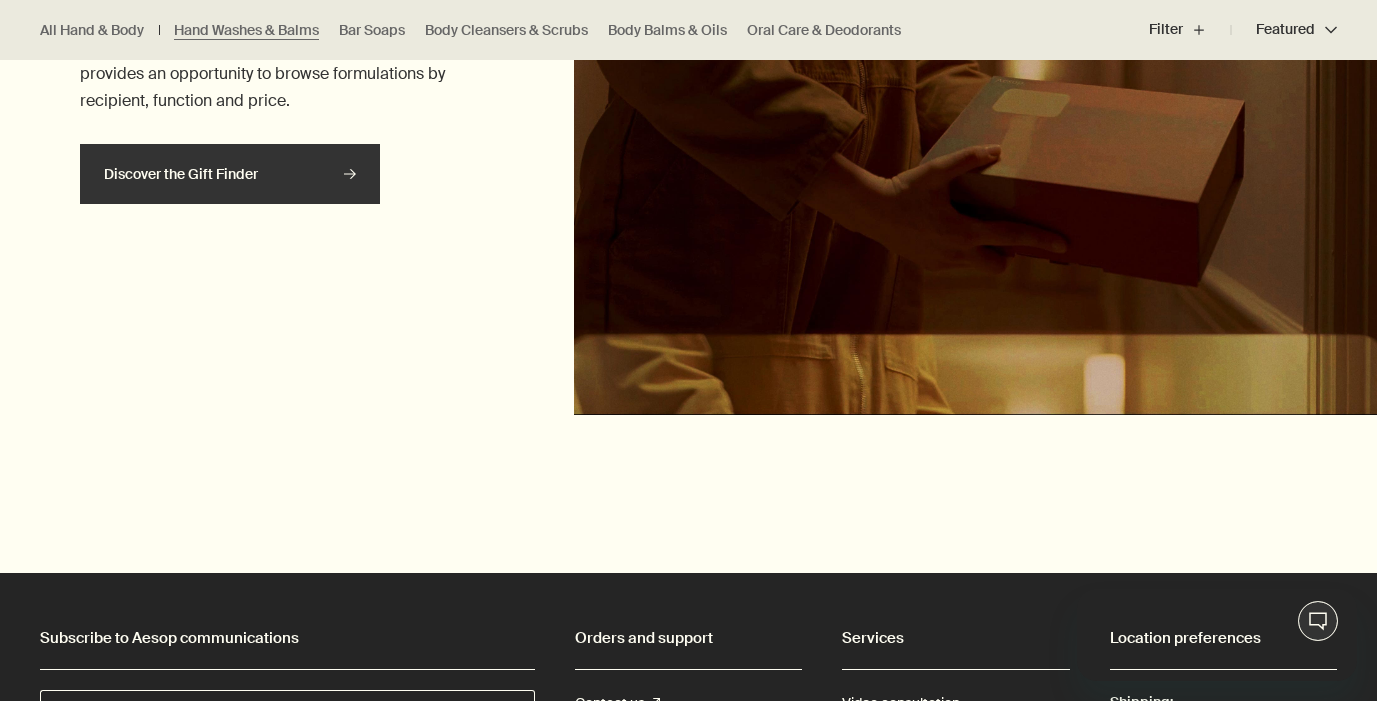 scroll, scrollTop: 0, scrollLeft: 0, axis: both 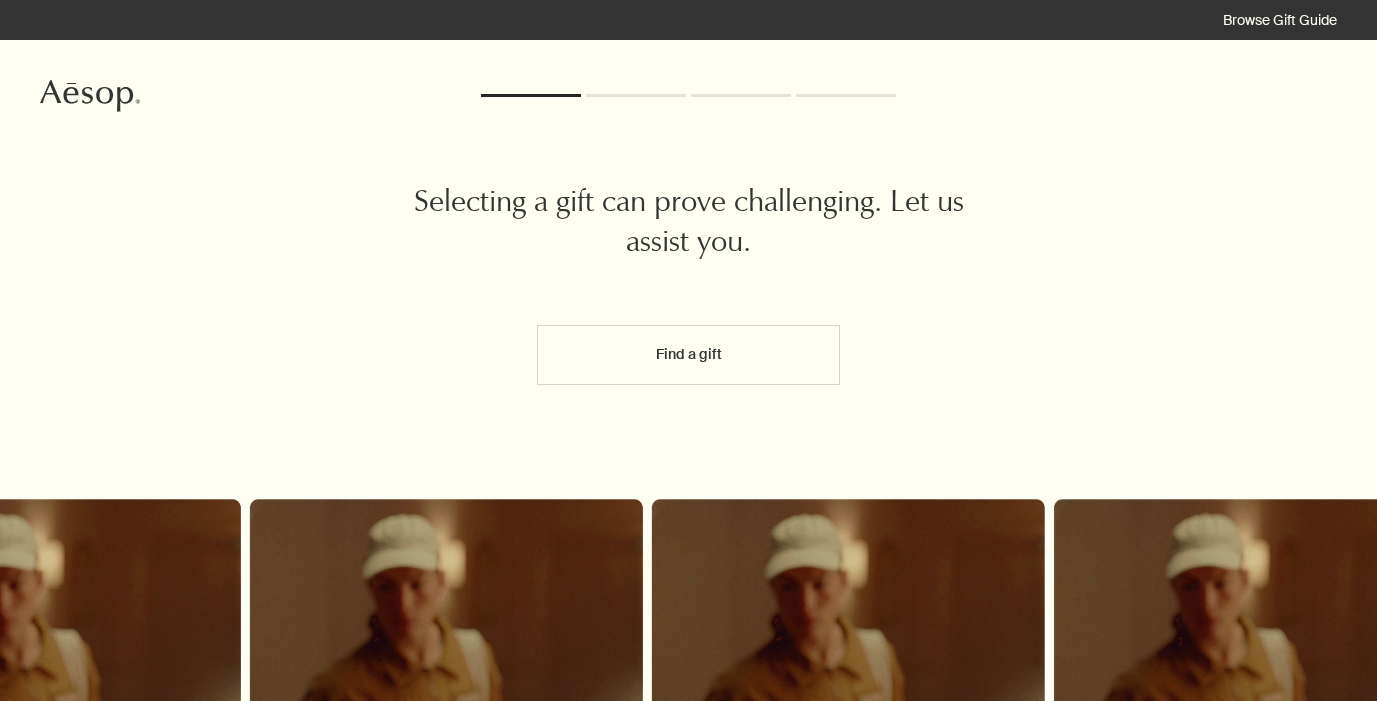 click on "Find a gift" at bounding box center [688, 355] 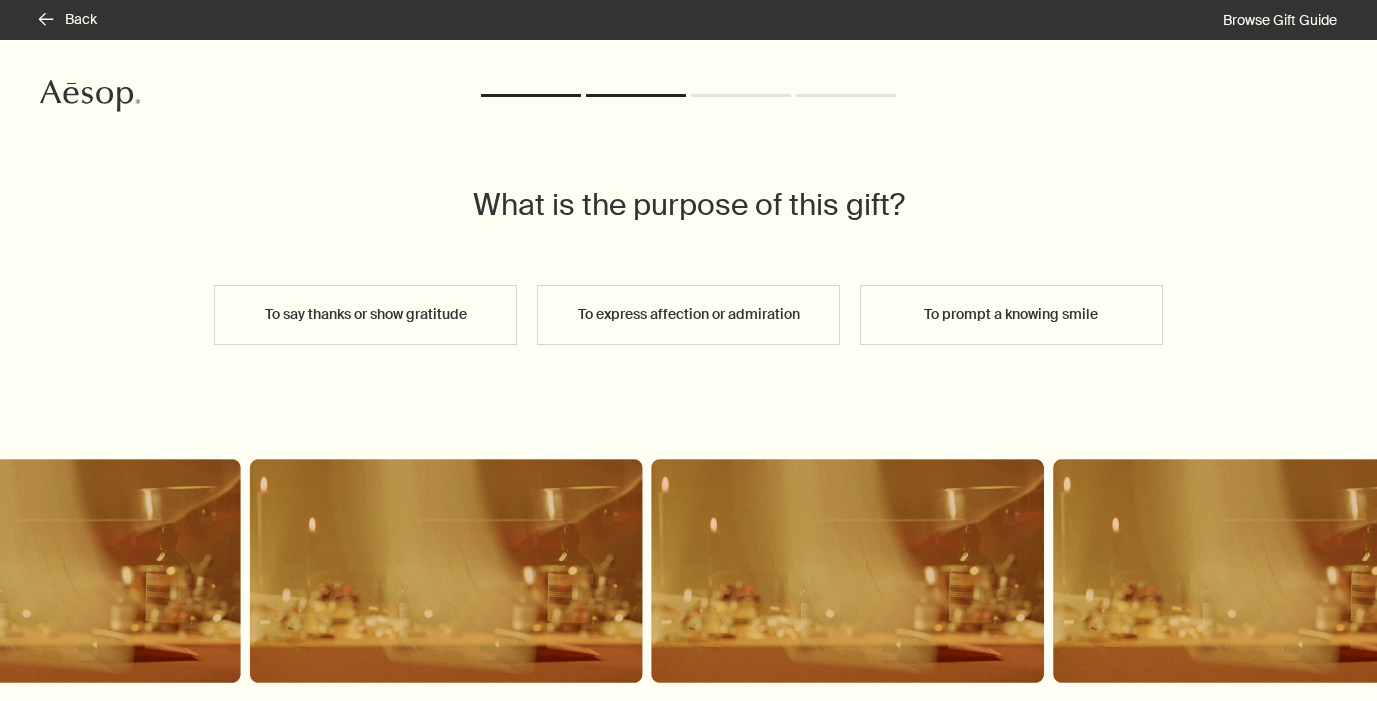 click on "To say thanks or show gratitude" at bounding box center [365, 315] 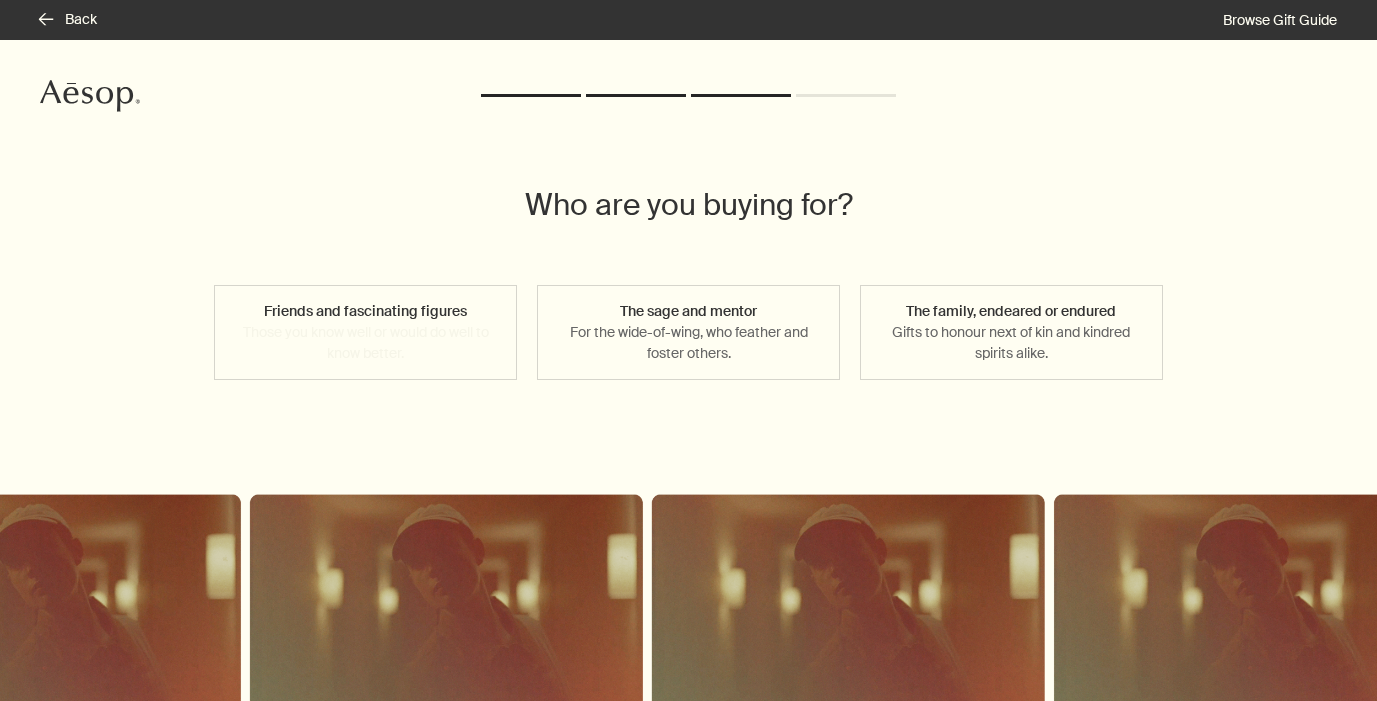 click on "Friends and fascinating figures Those you know well or would do well to know better." at bounding box center (365, 332) 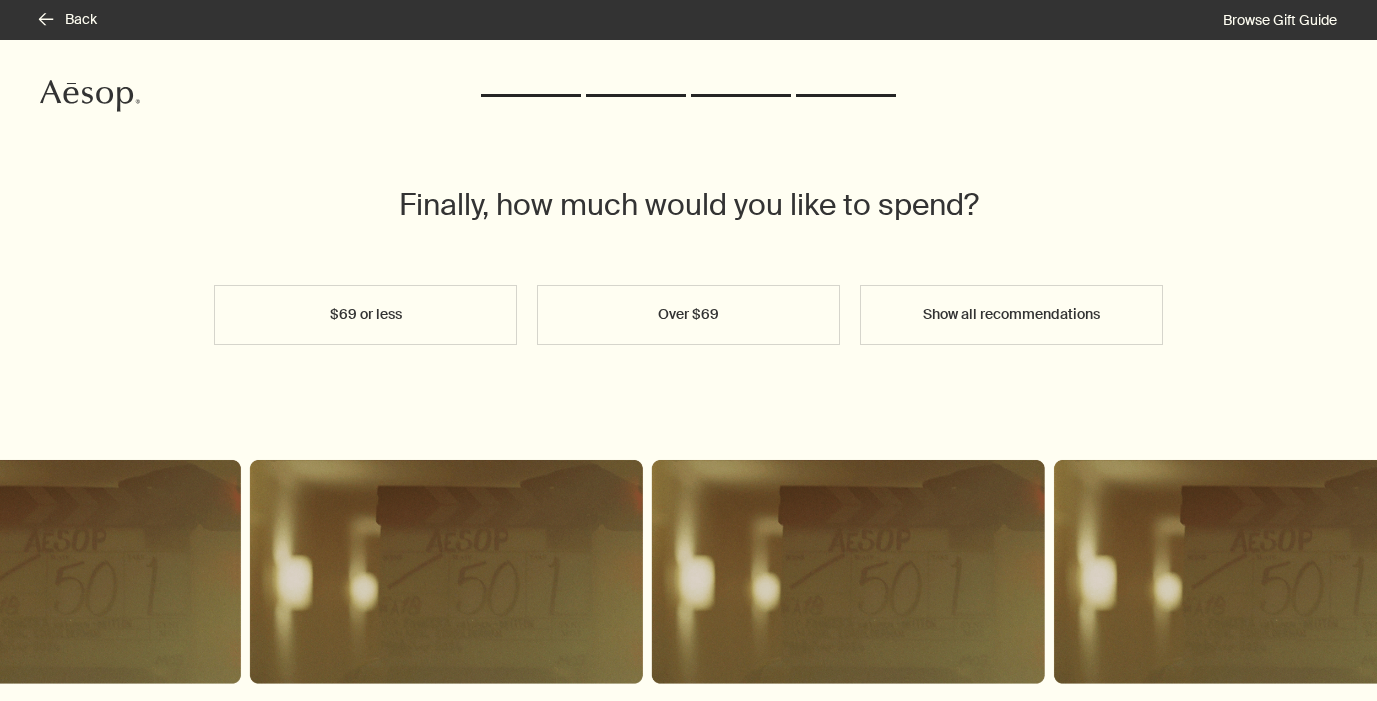 click on "$69 or less" at bounding box center [365, 315] 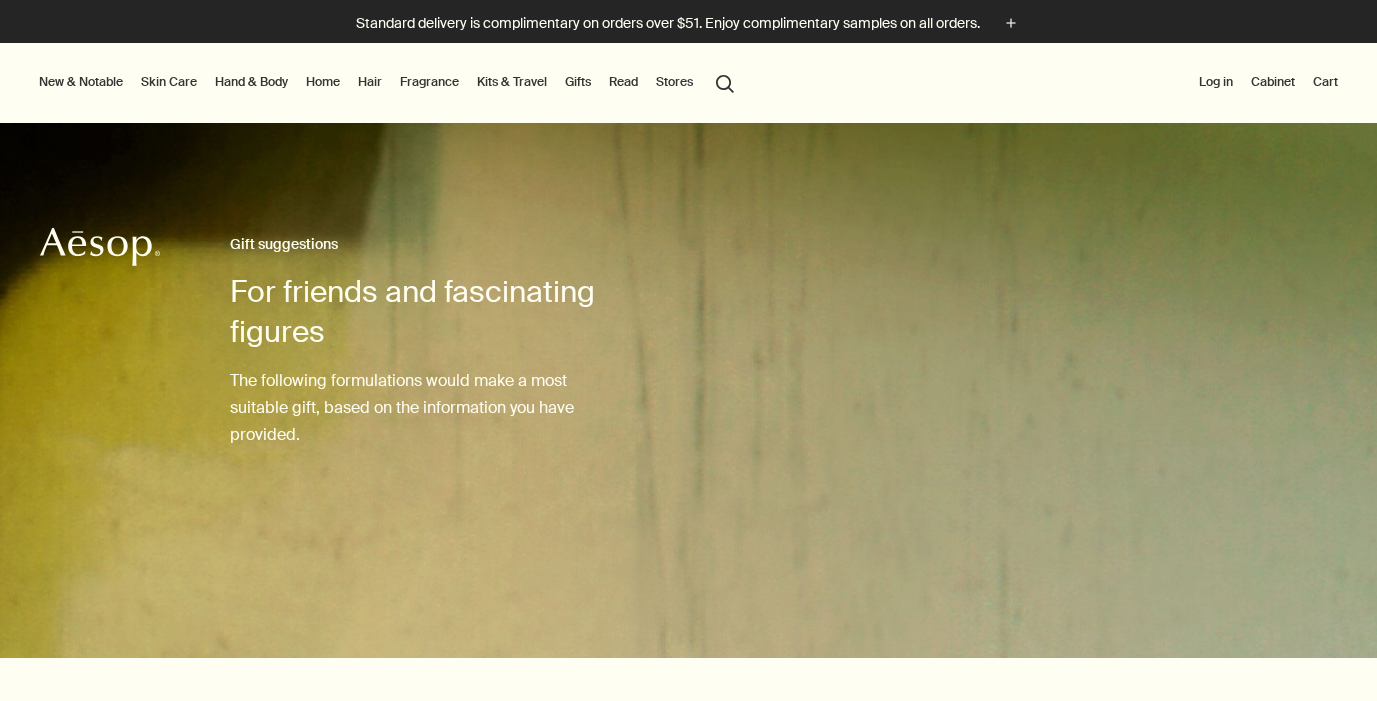 scroll, scrollTop: 20, scrollLeft: 0, axis: vertical 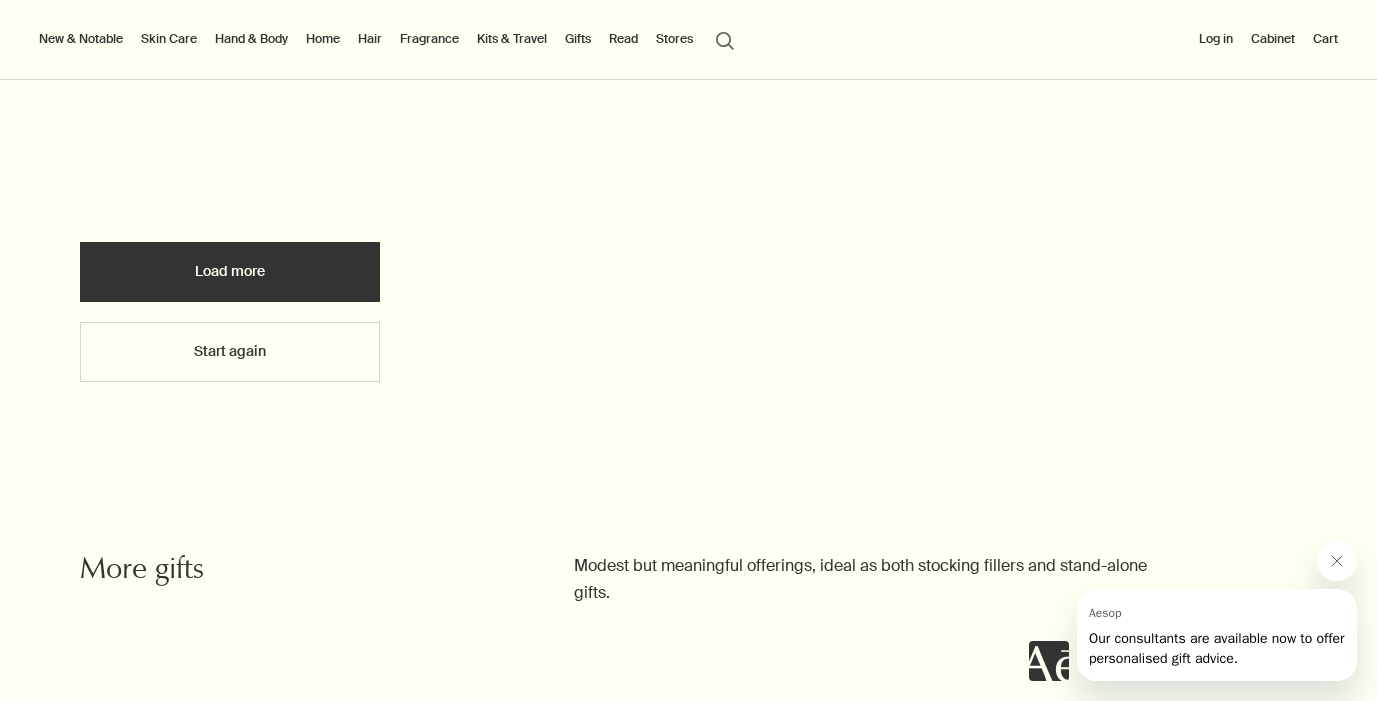 click on "Load more" at bounding box center (230, 272) 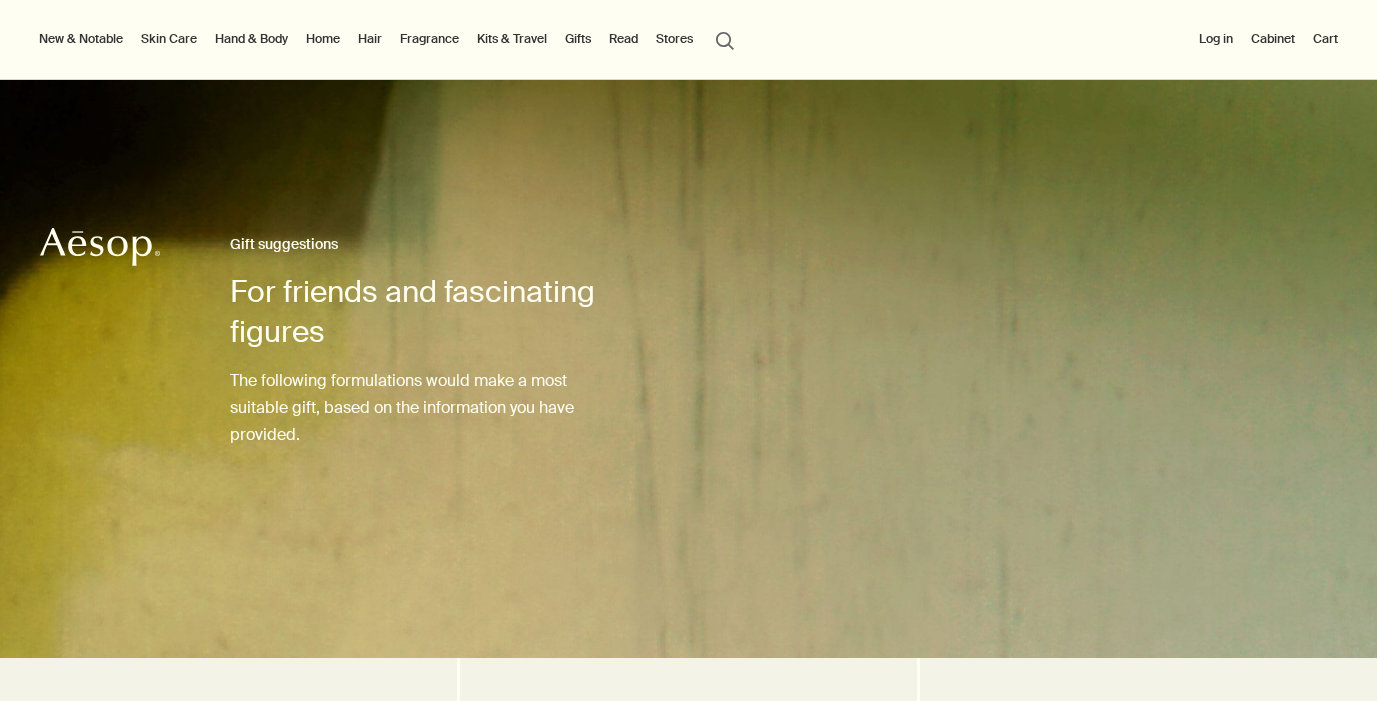 scroll, scrollTop: 351, scrollLeft: 0, axis: vertical 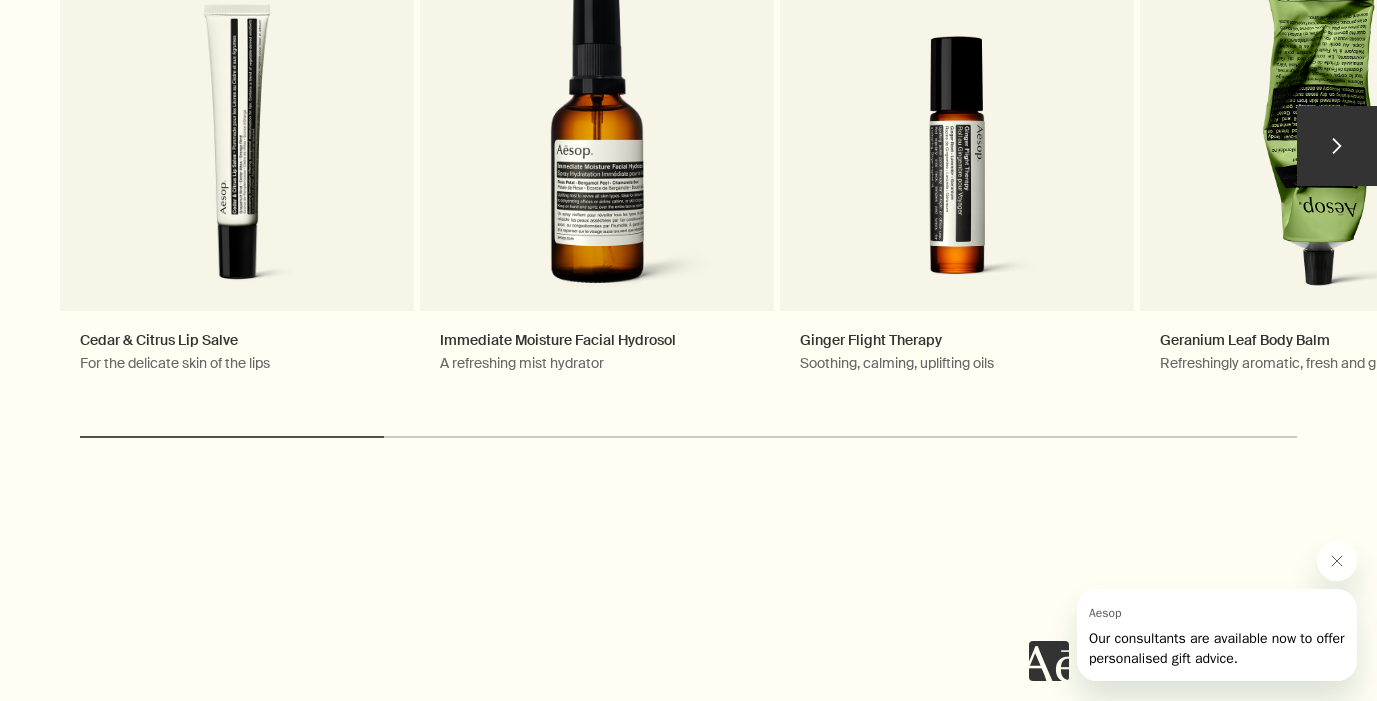 click on "chevron" at bounding box center [1337, 146] 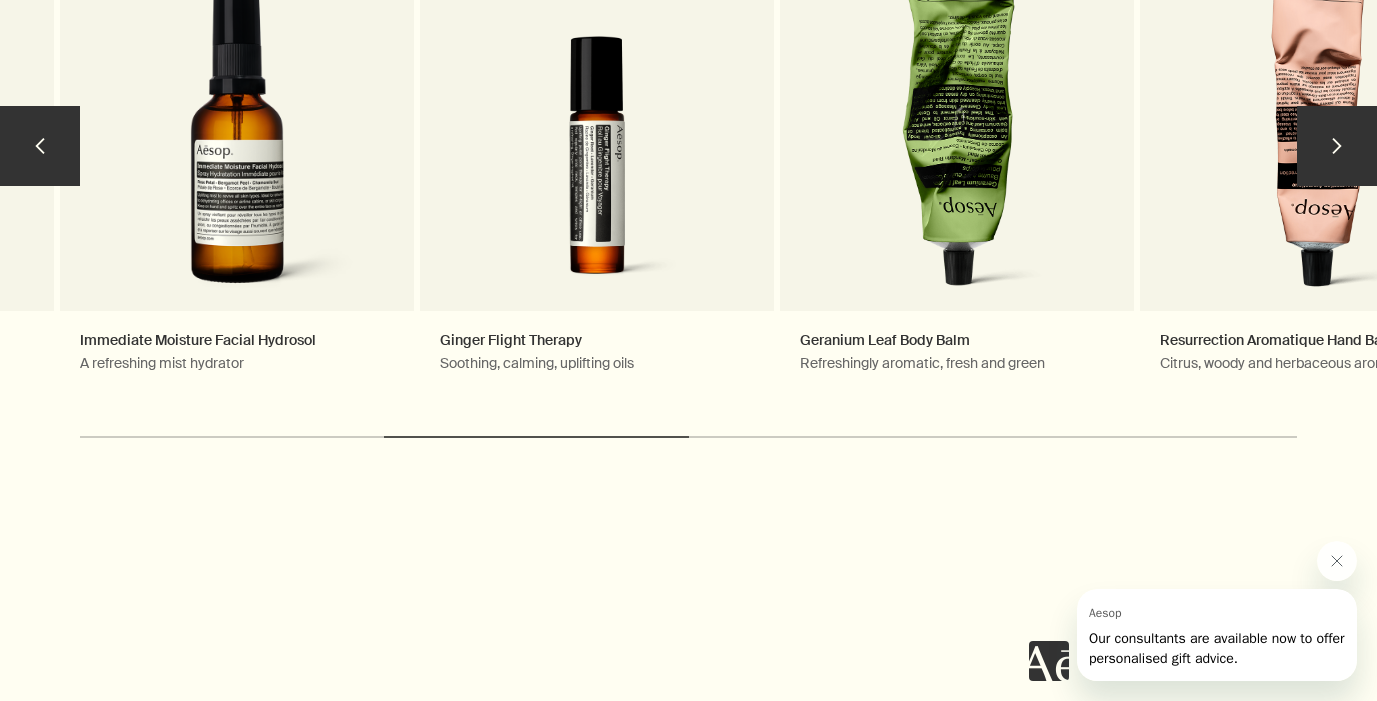 click on "chevron" at bounding box center (1337, 146) 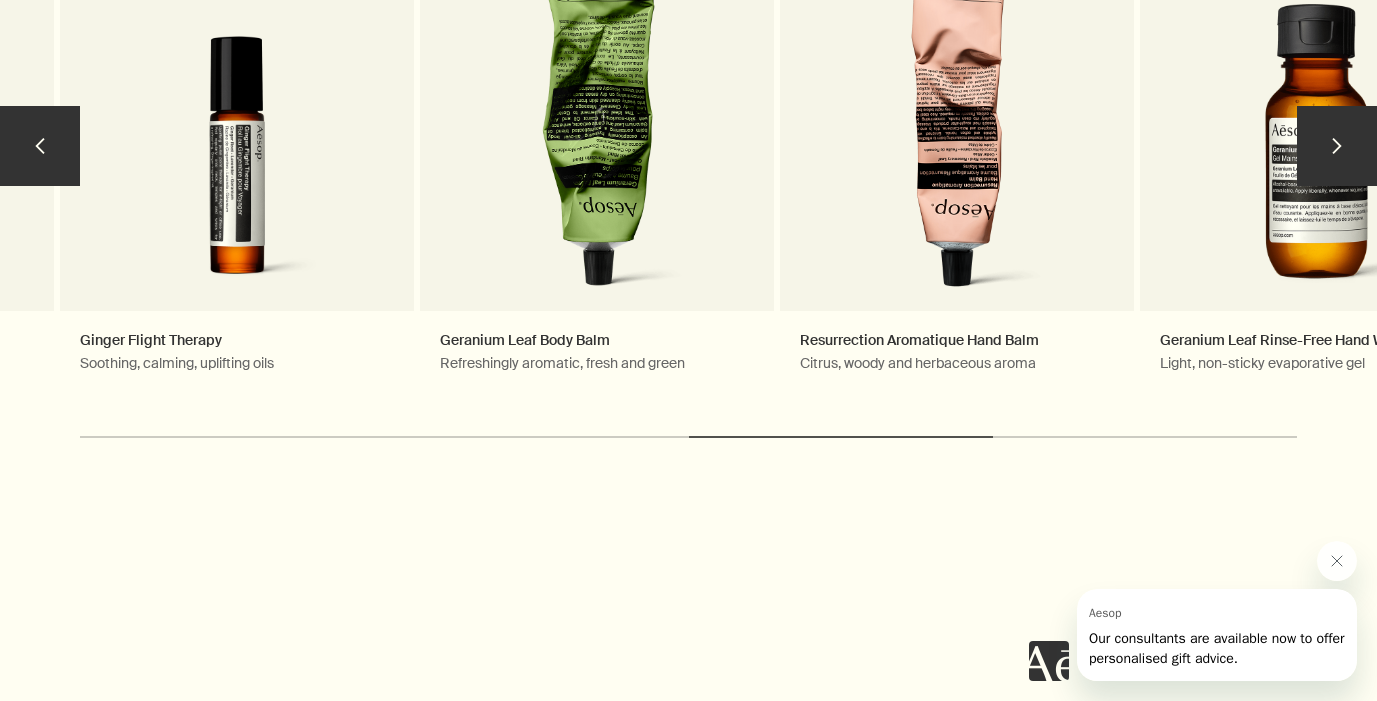 click on "chevron" at bounding box center [1337, 146] 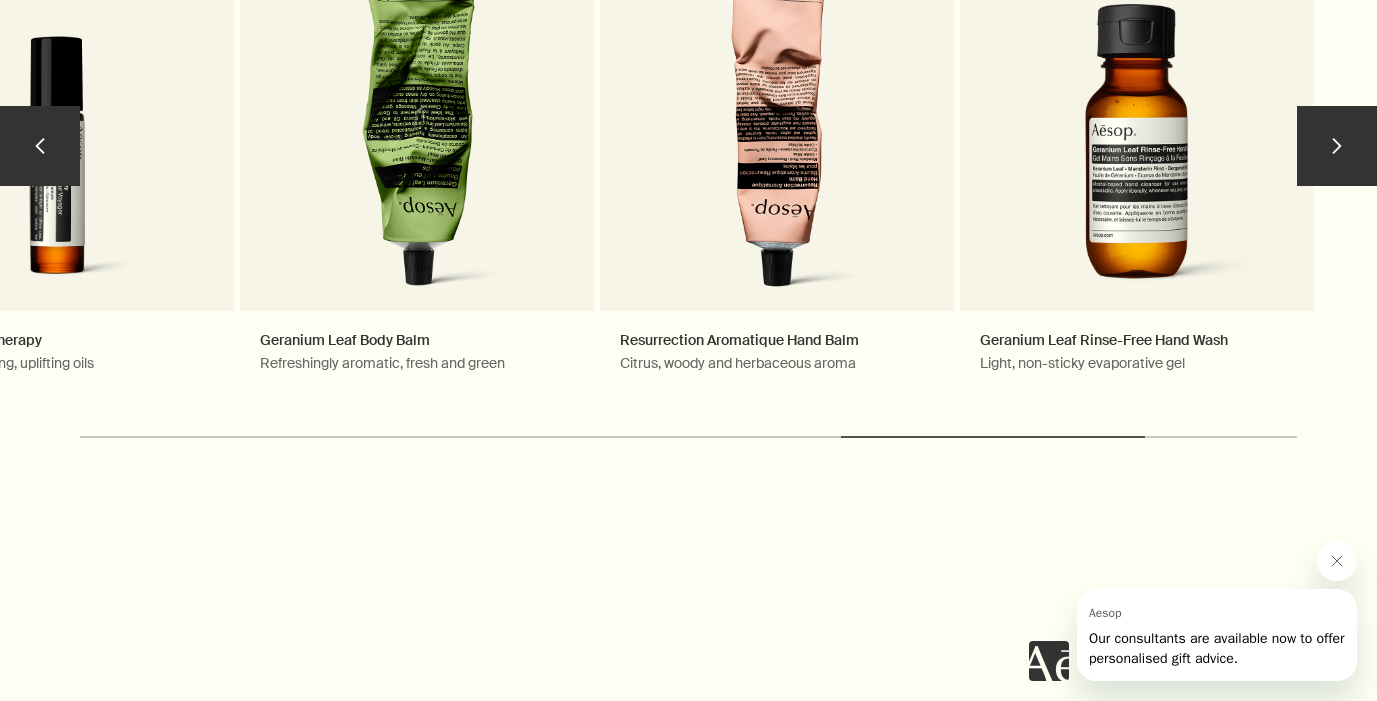 click on "chevron" at bounding box center (40, 146) 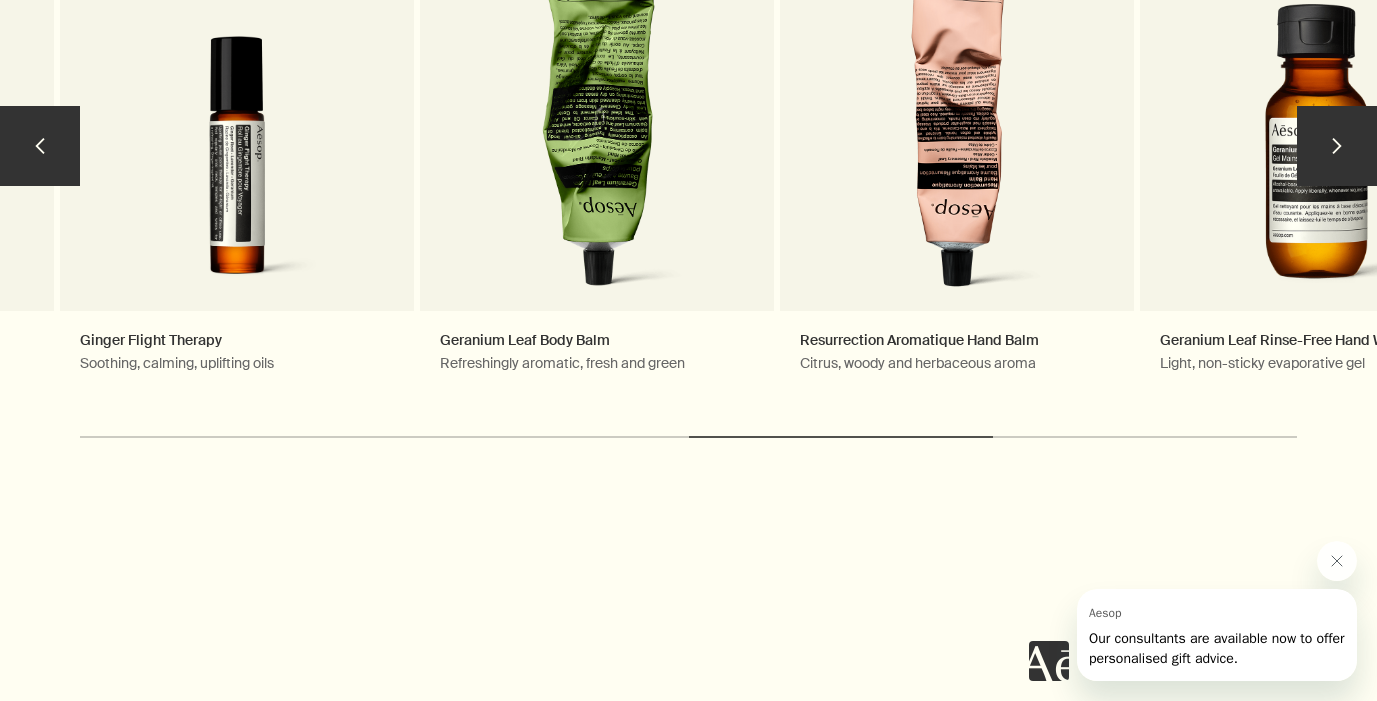 click on "chevron" at bounding box center (40, 146) 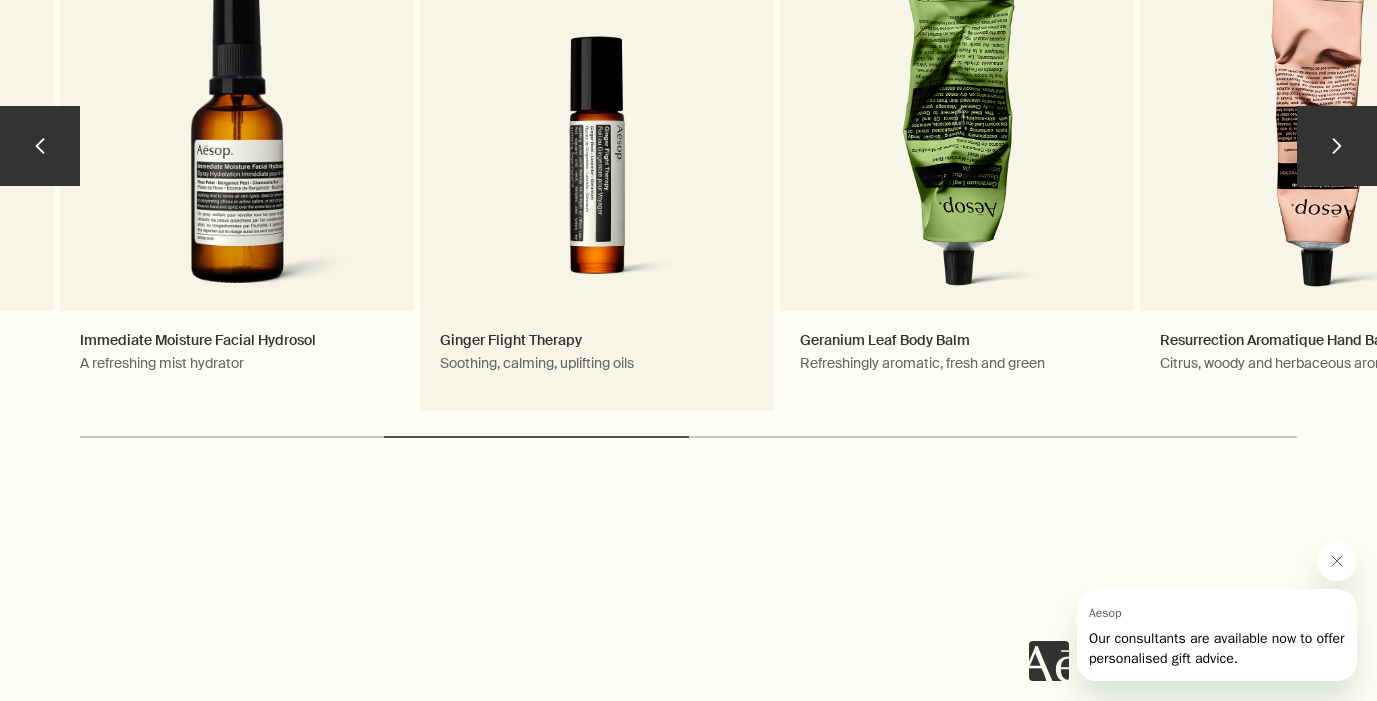 click on "Ginger Flight Therapy Soothing, calming, uplifting oils" at bounding box center (597, 156) 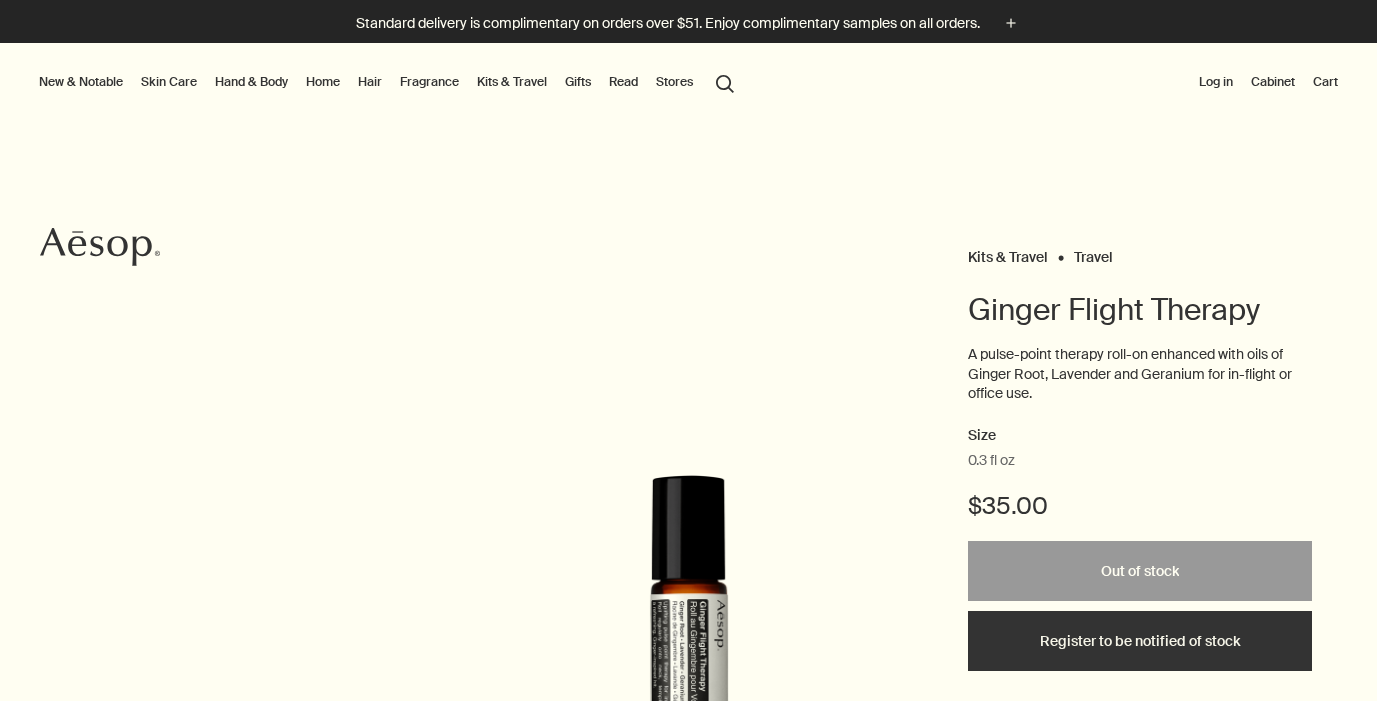 scroll, scrollTop: 0, scrollLeft: 0, axis: both 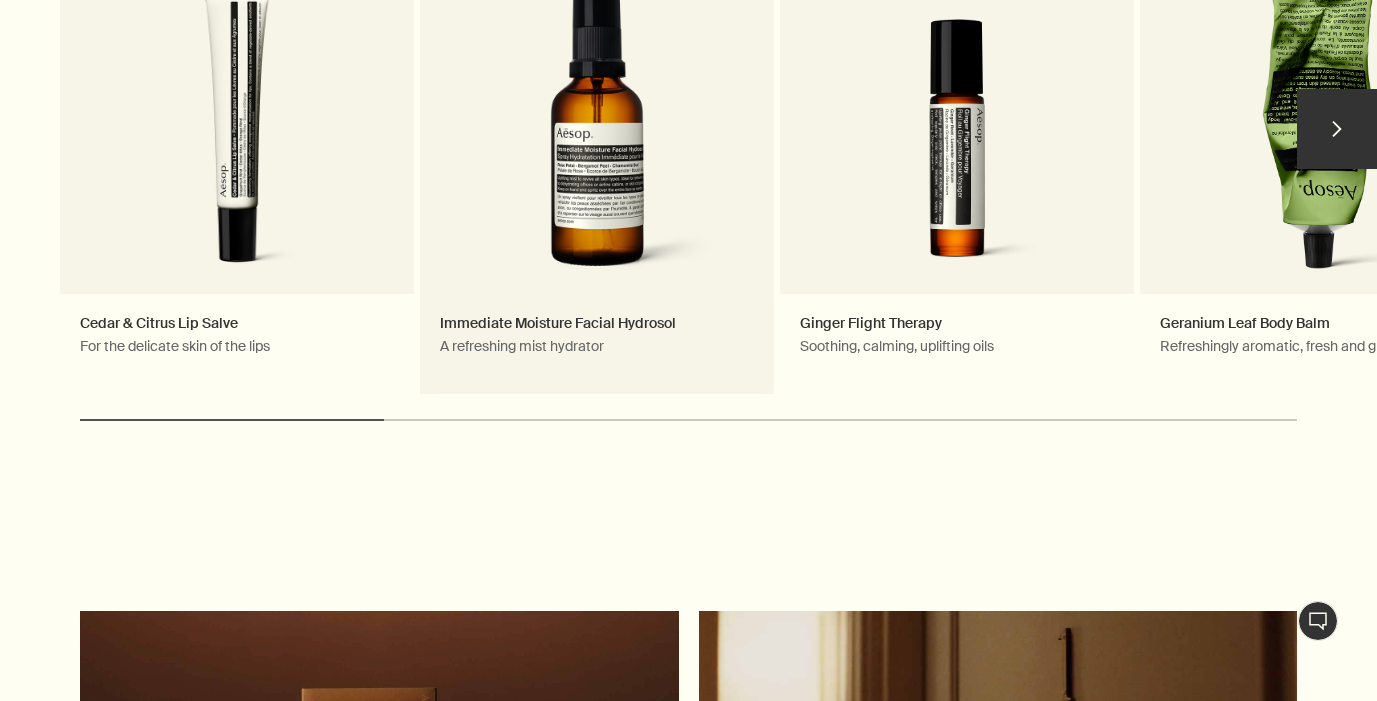 click on "Immediate Moisture Facial Hydrosol A refreshing mist hydrator" at bounding box center [597, 139] 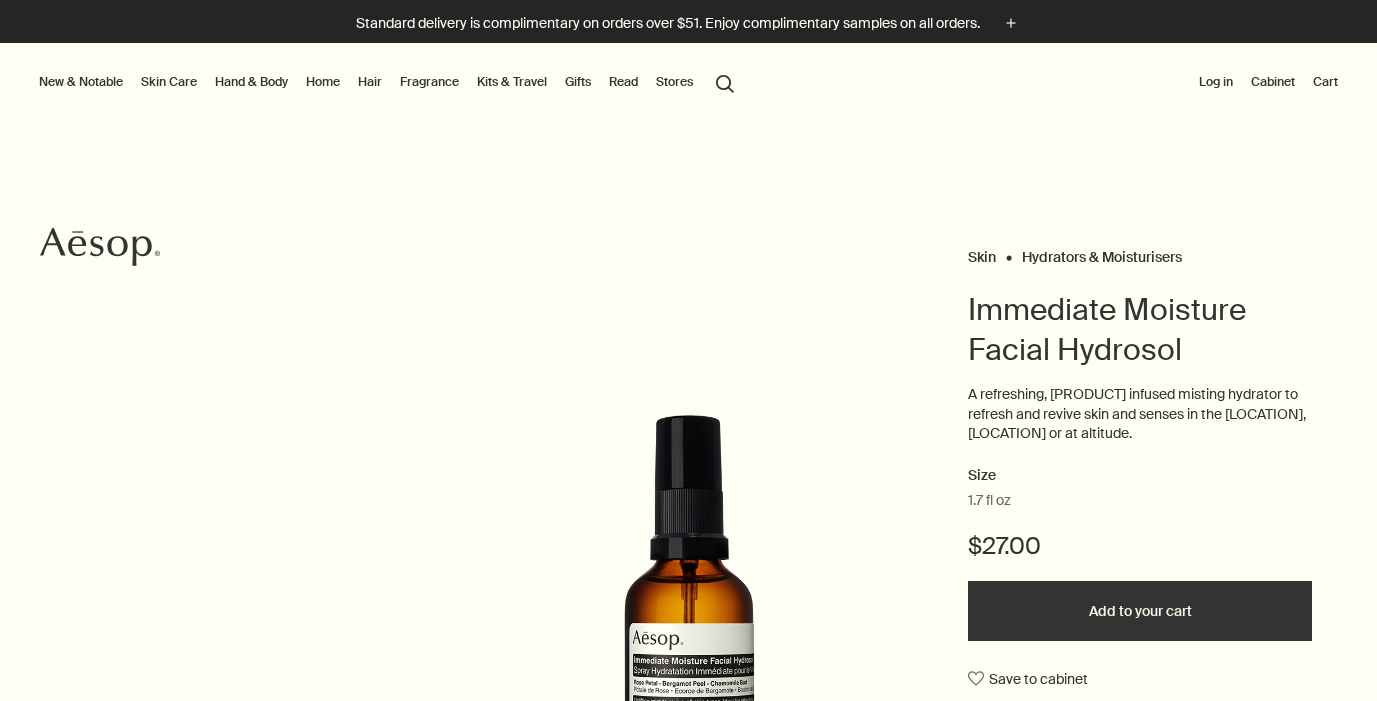 scroll, scrollTop: 0, scrollLeft: 0, axis: both 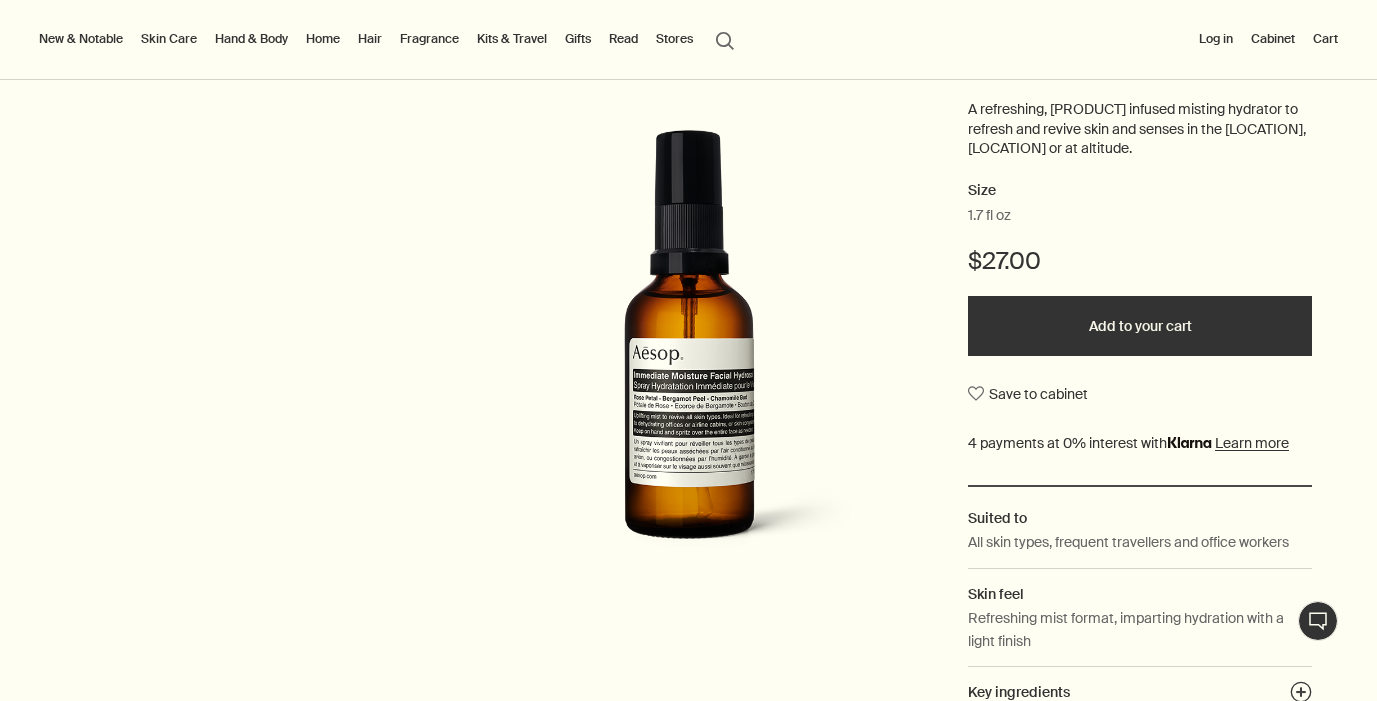 click on "Add to your cart" at bounding box center [1140, 326] 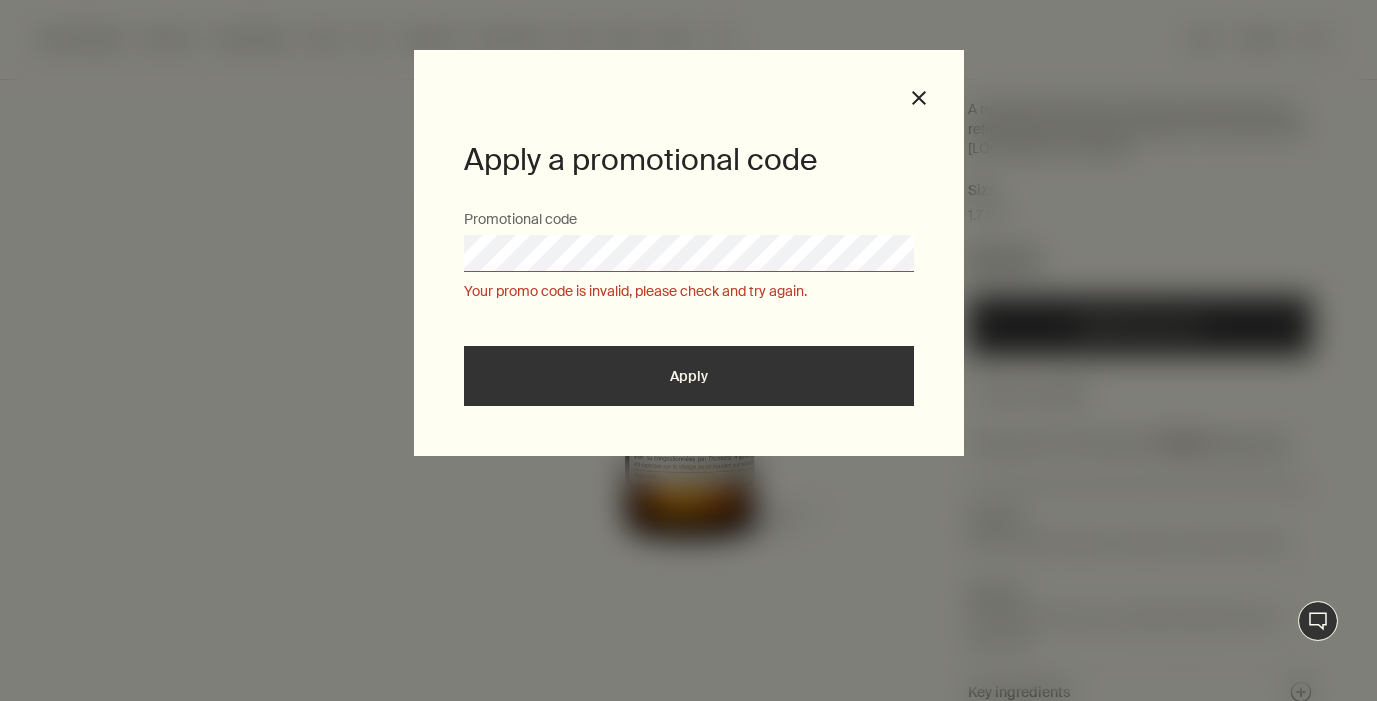 click at bounding box center [688, 701] 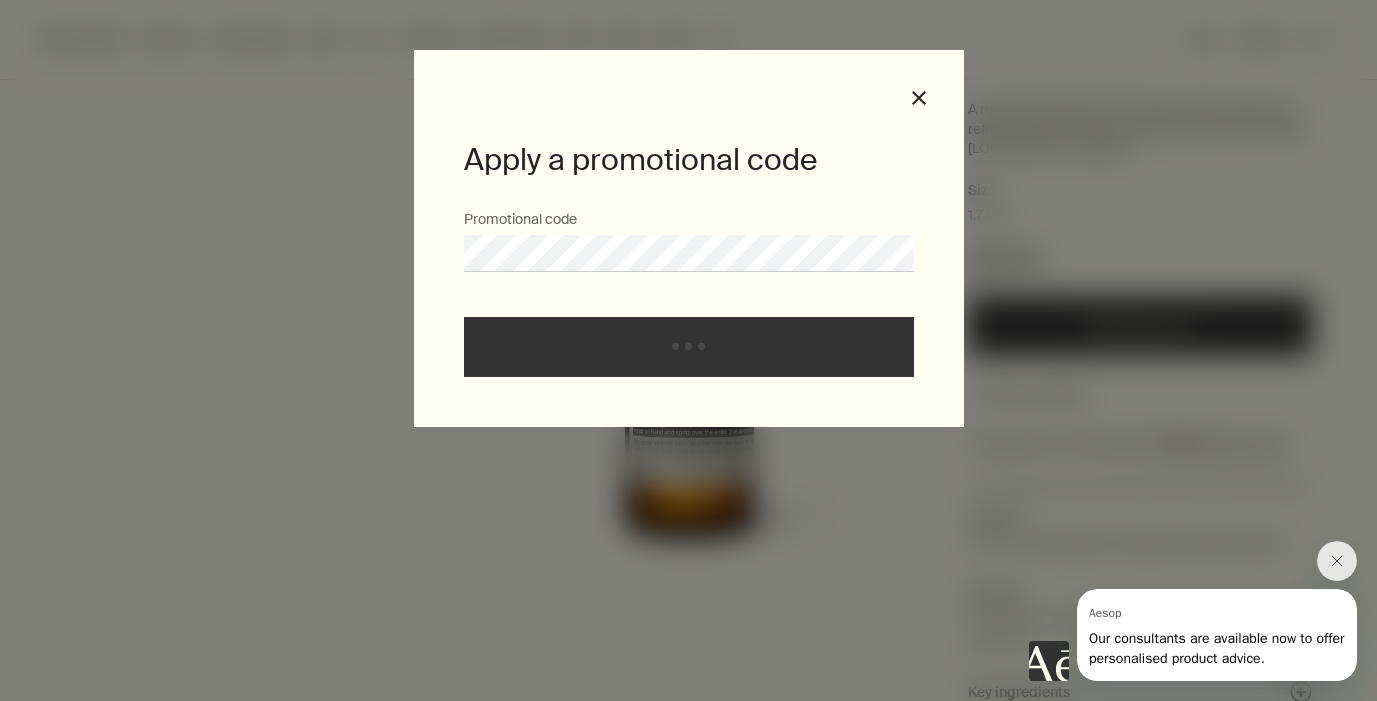 scroll, scrollTop: 0, scrollLeft: 0, axis: both 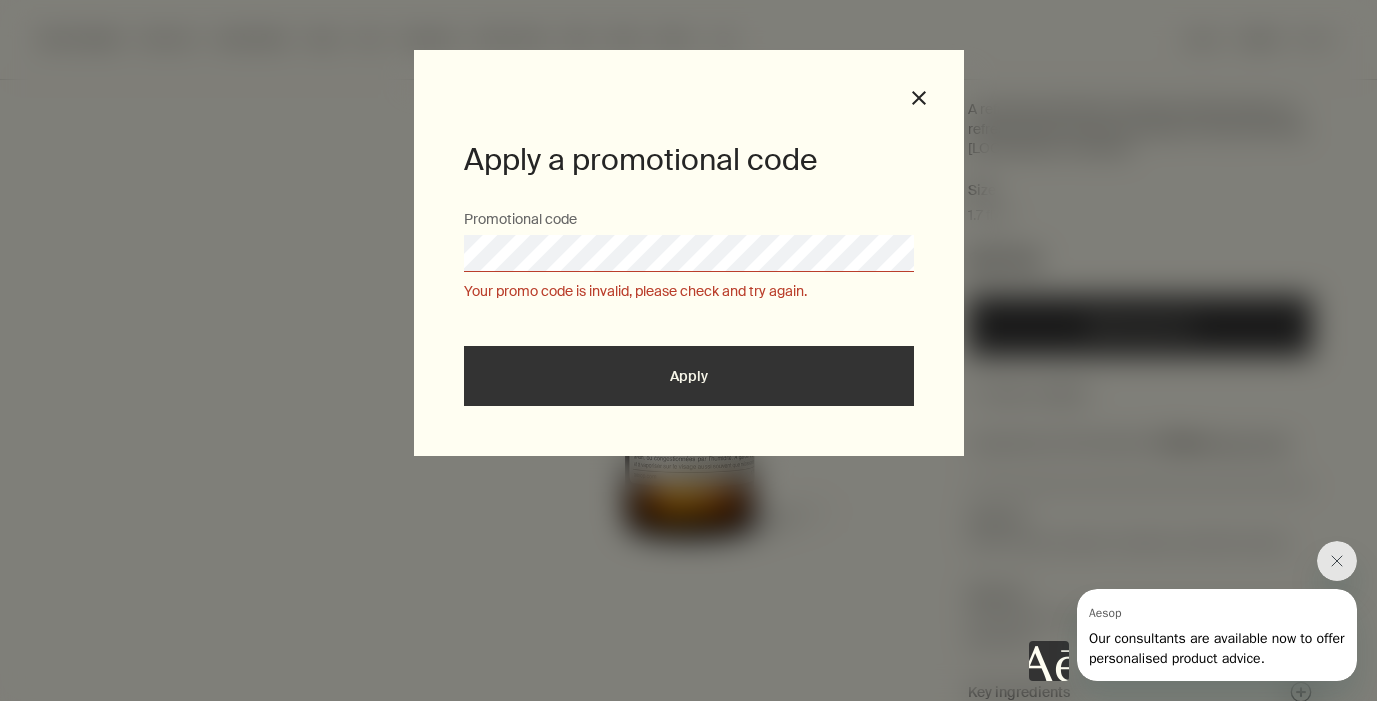 click at bounding box center [688, 701] 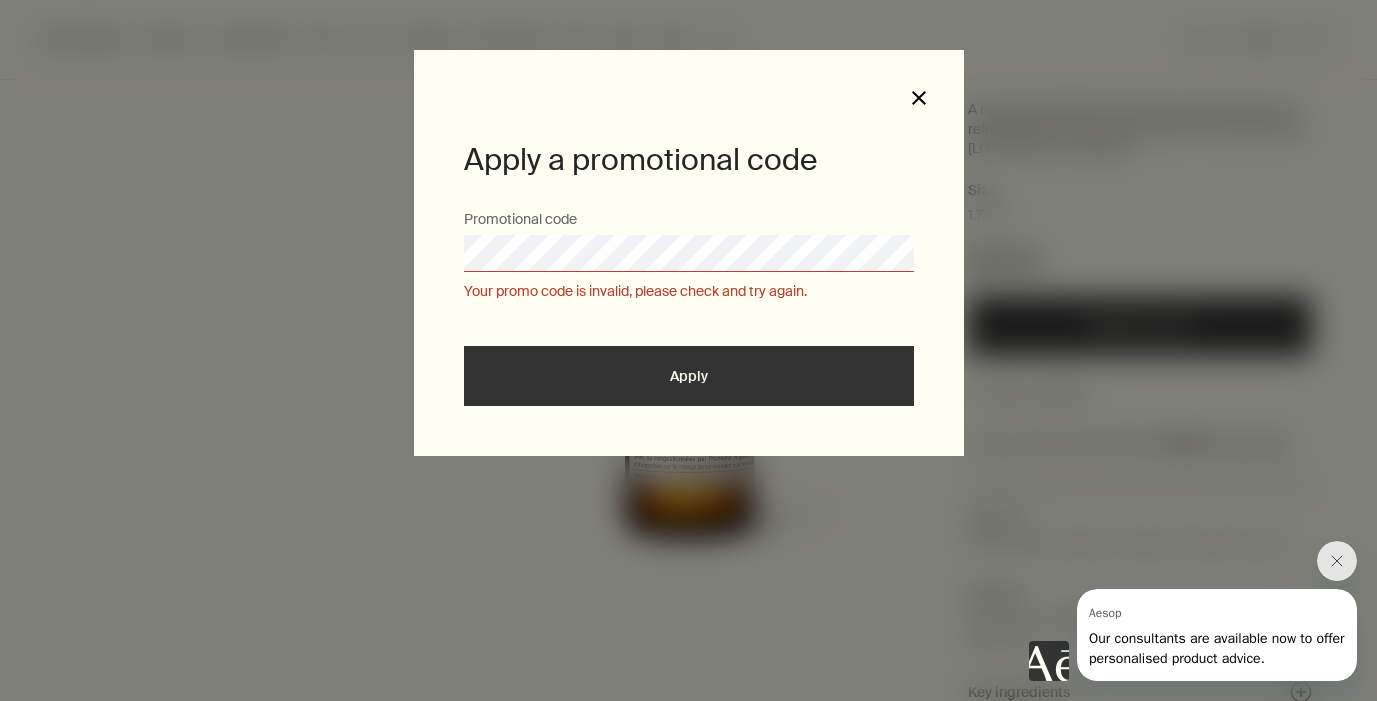 click on "close" at bounding box center [919, 98] 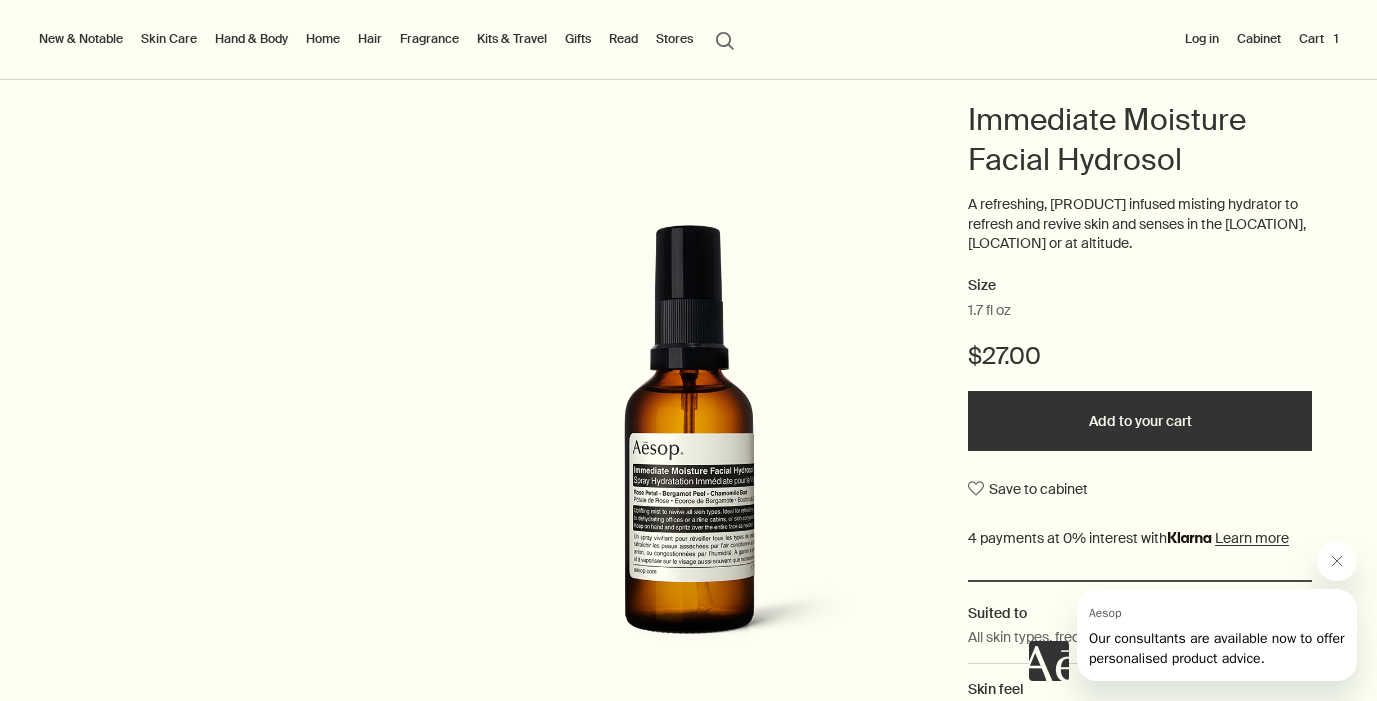 scroll, scrollTop: 136, scrollLeft: 0, axis: vertical 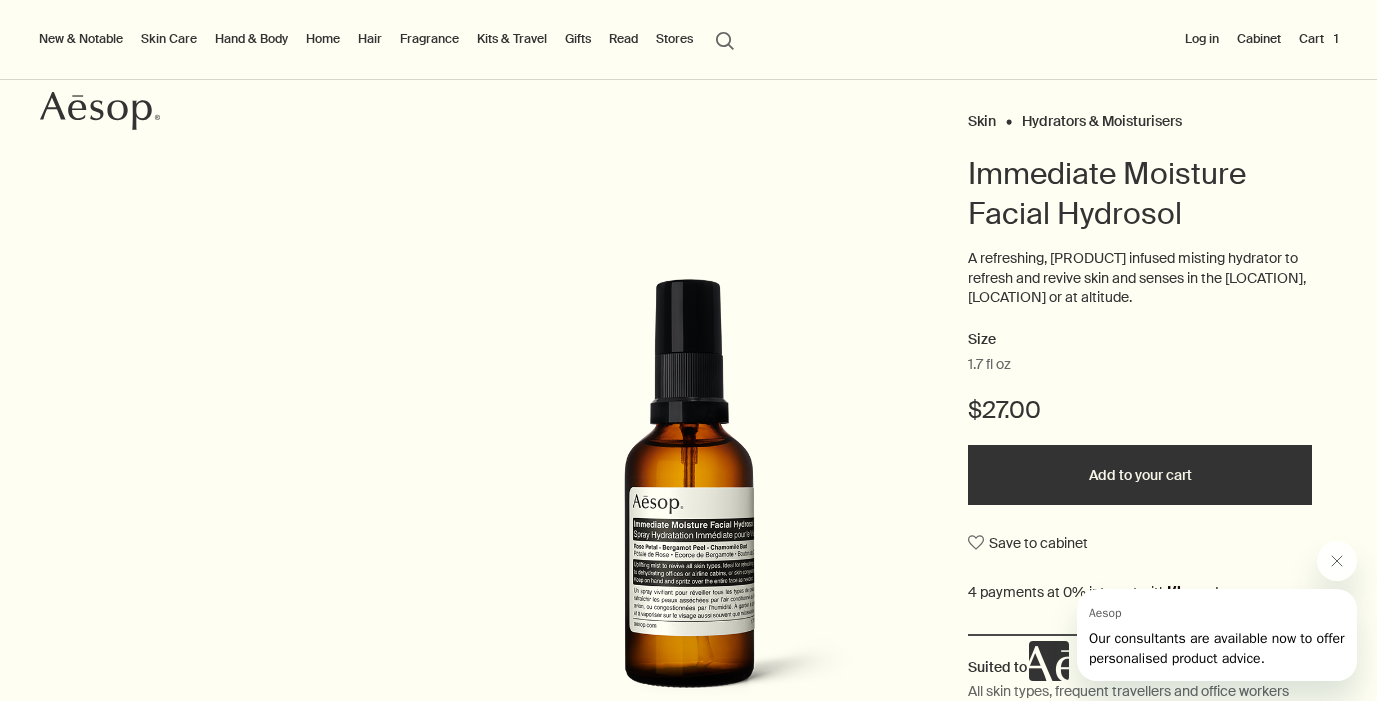 click on "Skin Care" at bounding box center (169, 39) 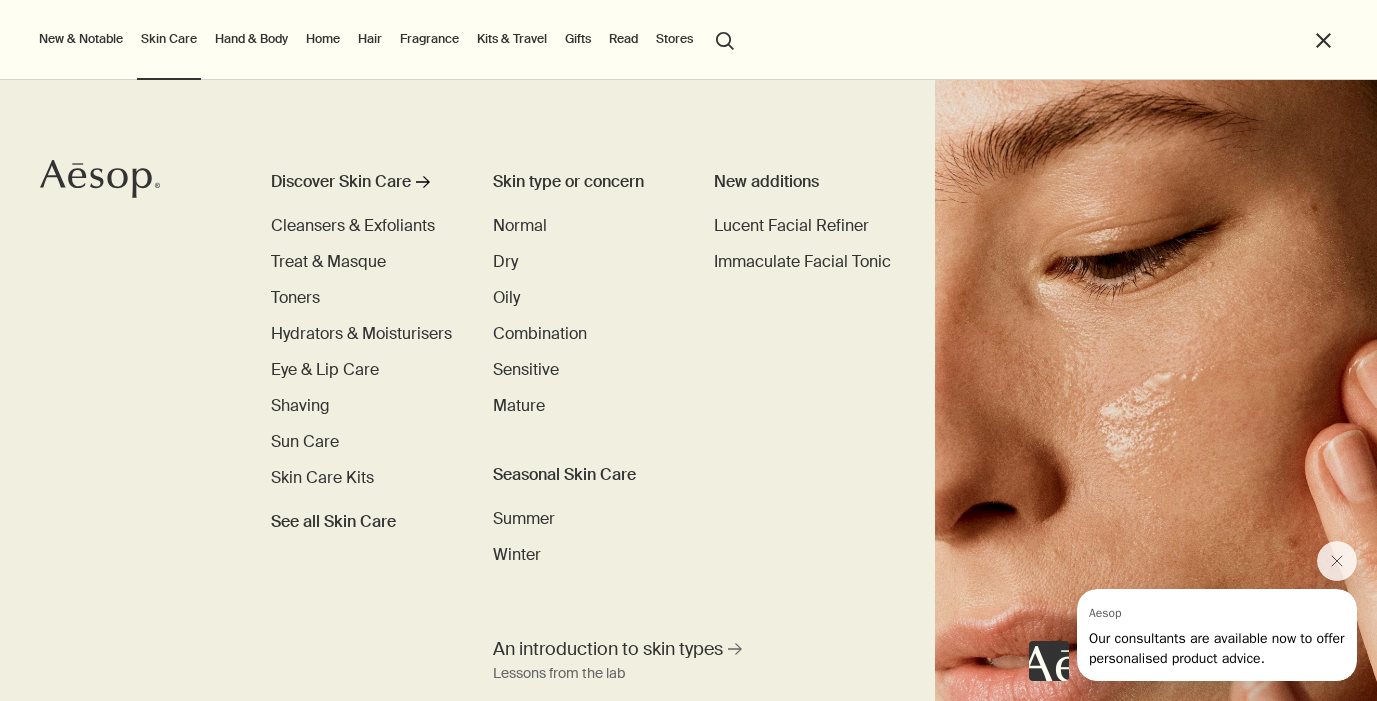 click on "Hand & Body" at bounding box center (251, 39) 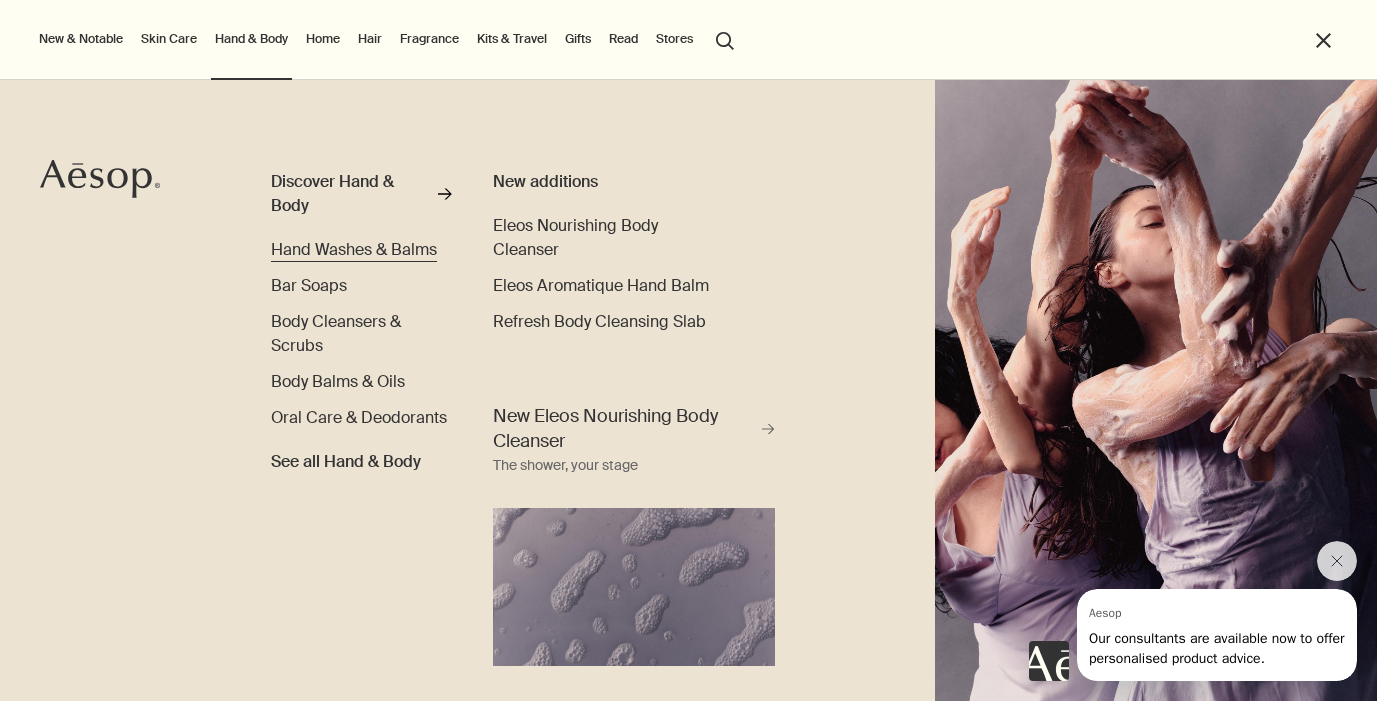 click on "Hand Washes & Balms" at bounding box center (354, 249) 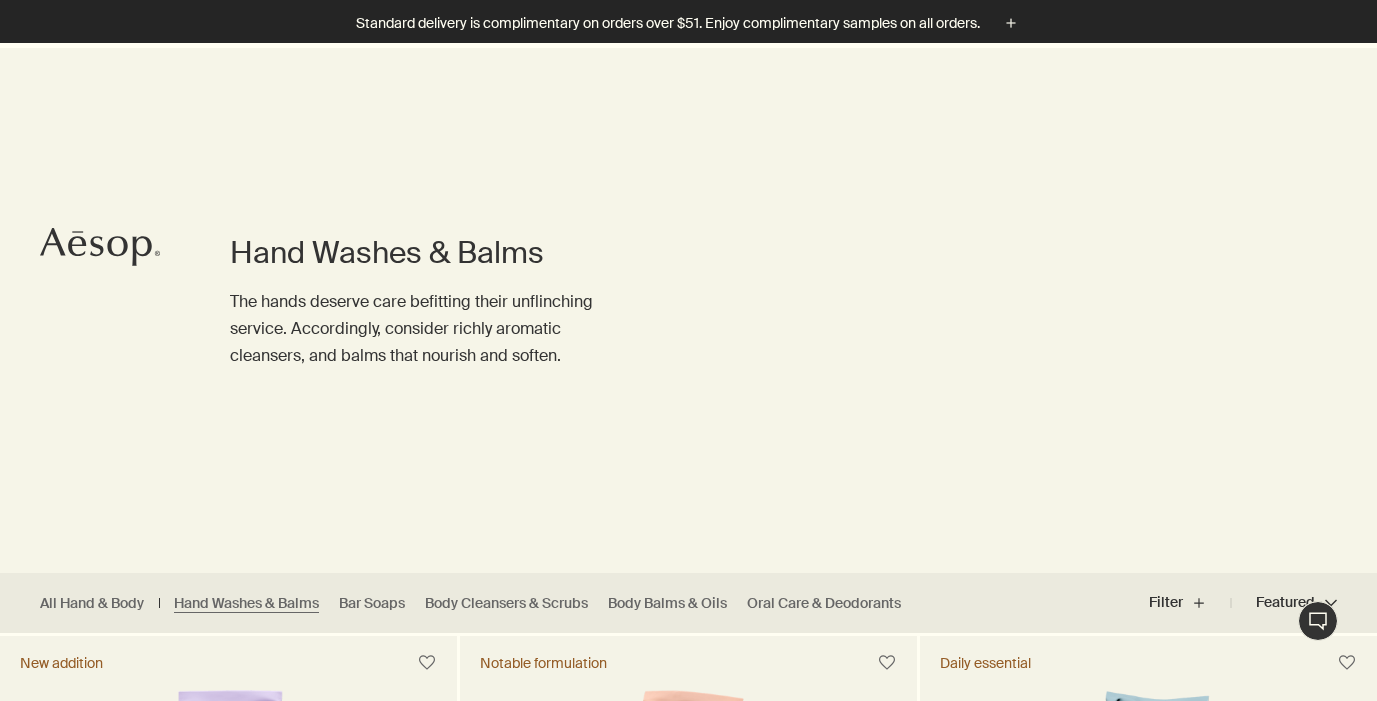scroll, scrollTop: 378, scrollLeft: 0, axis: vertical 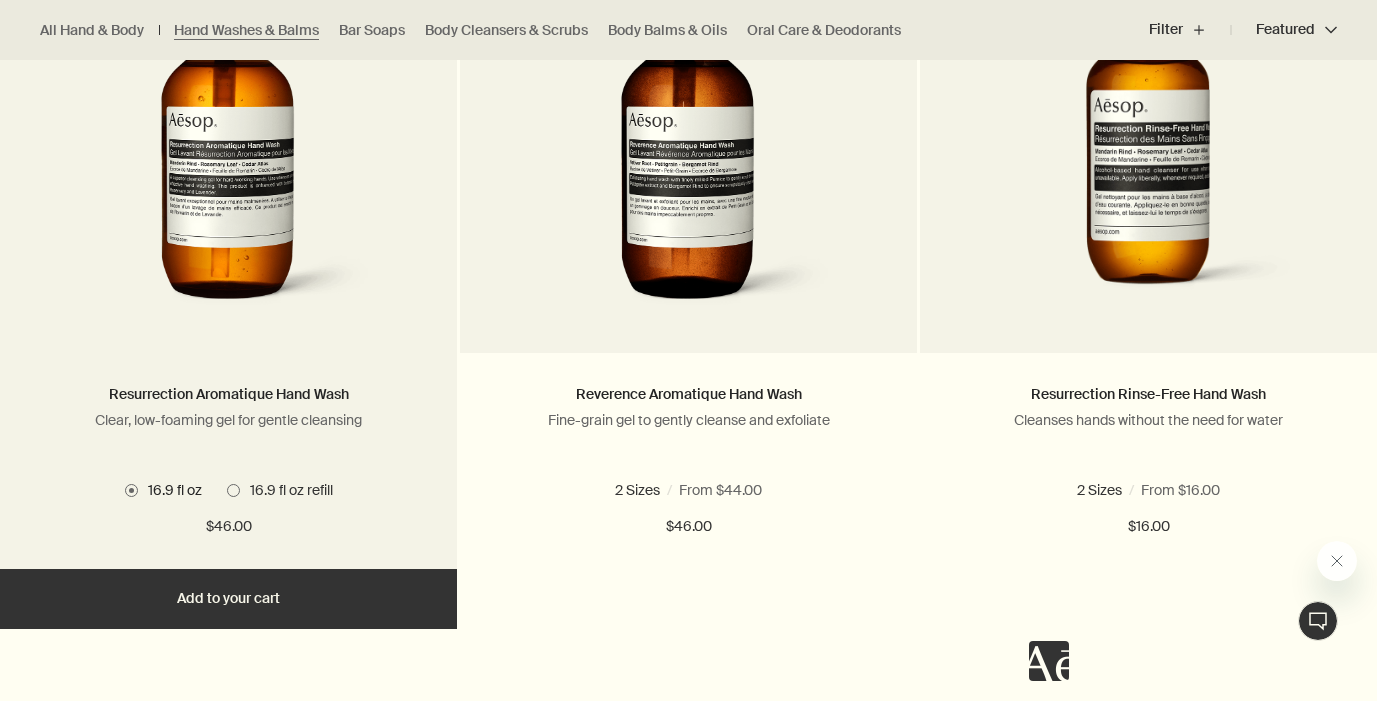 click on "Add Add to your cart" at bounding box center (228, 599) 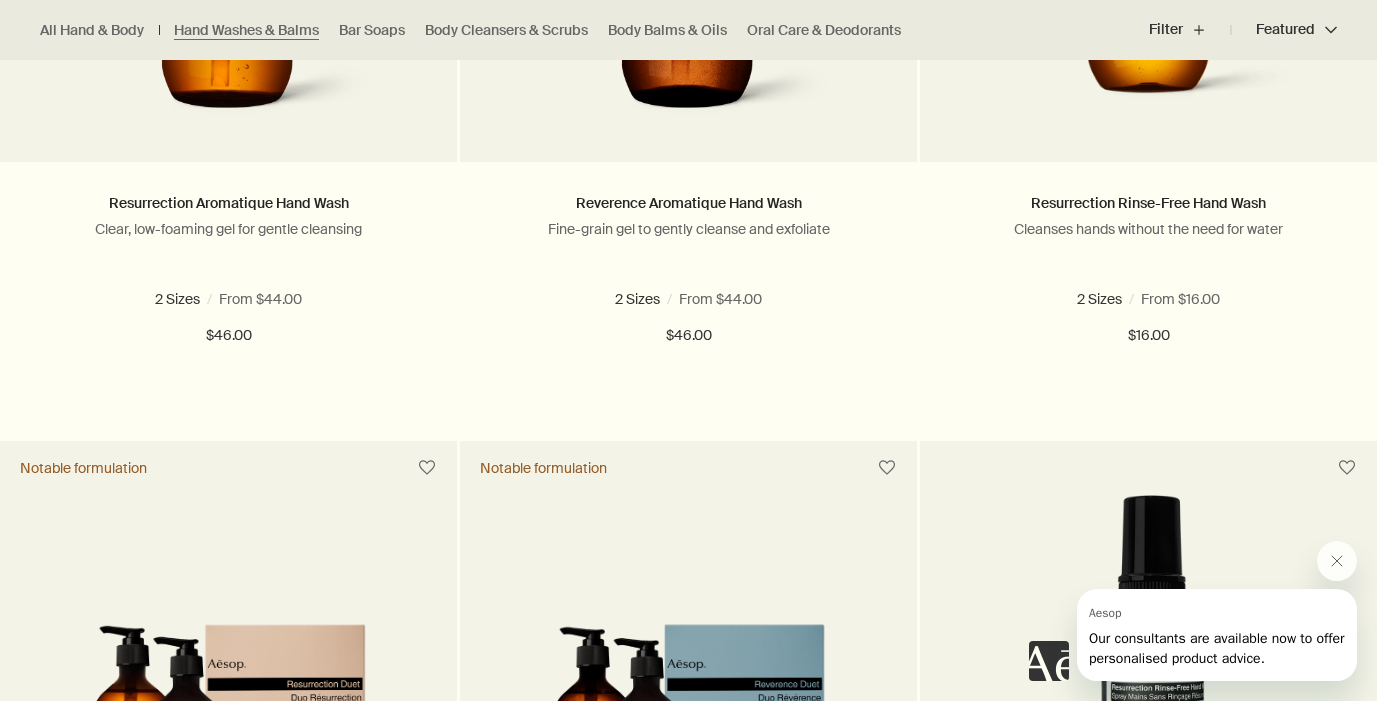 scroll, scrollTop: 1670, scrollLeft: 0, axis: vertical 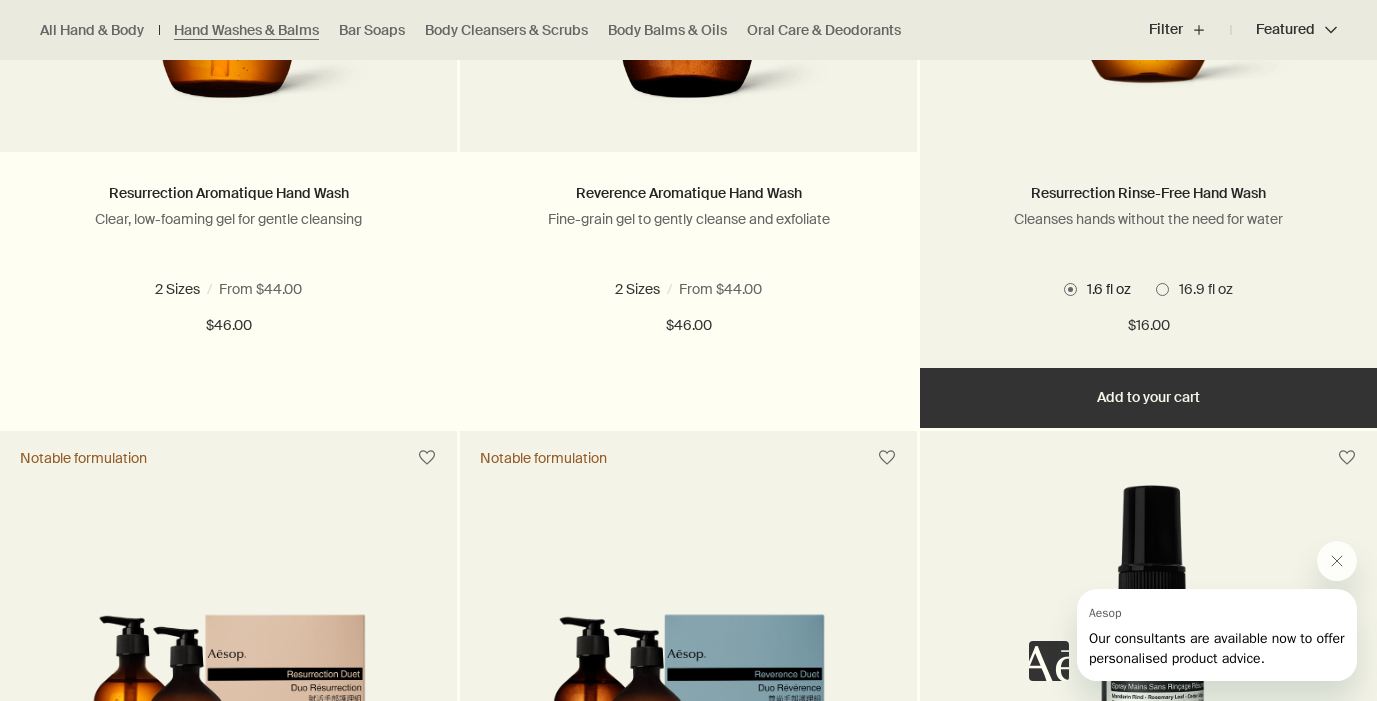 click on "Add Add to your cart" at bounding box center [1148, 398] 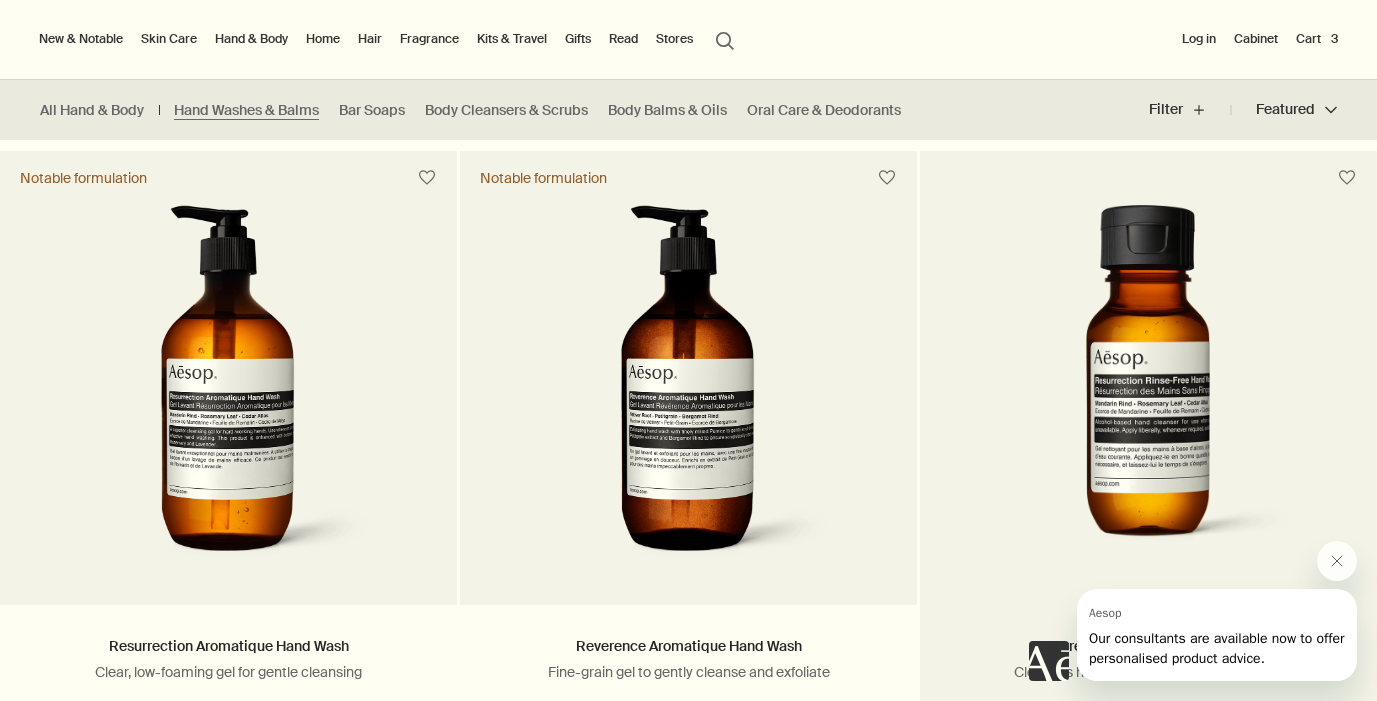 scroll, scrollTop: 1062, scrollLeft: 0, axis: vertical 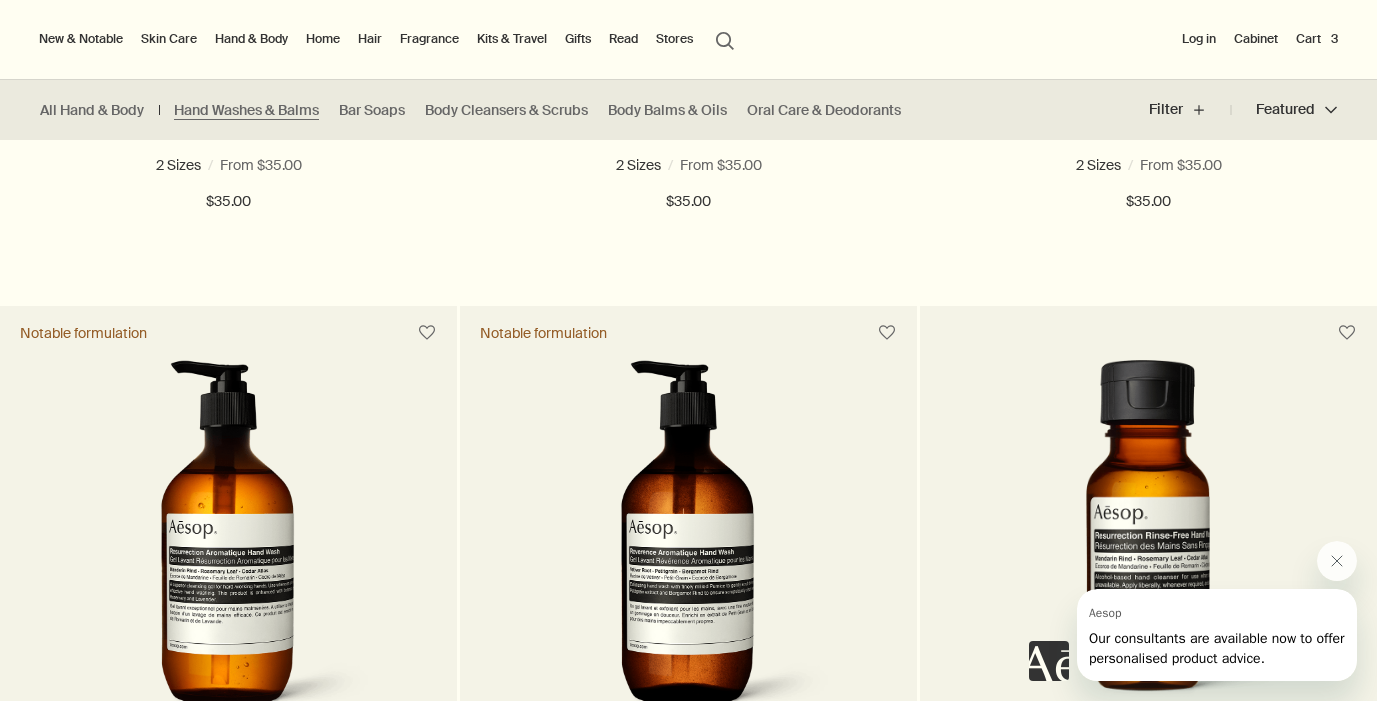 click on "Cart 3" at bounding box center [1317, 39] 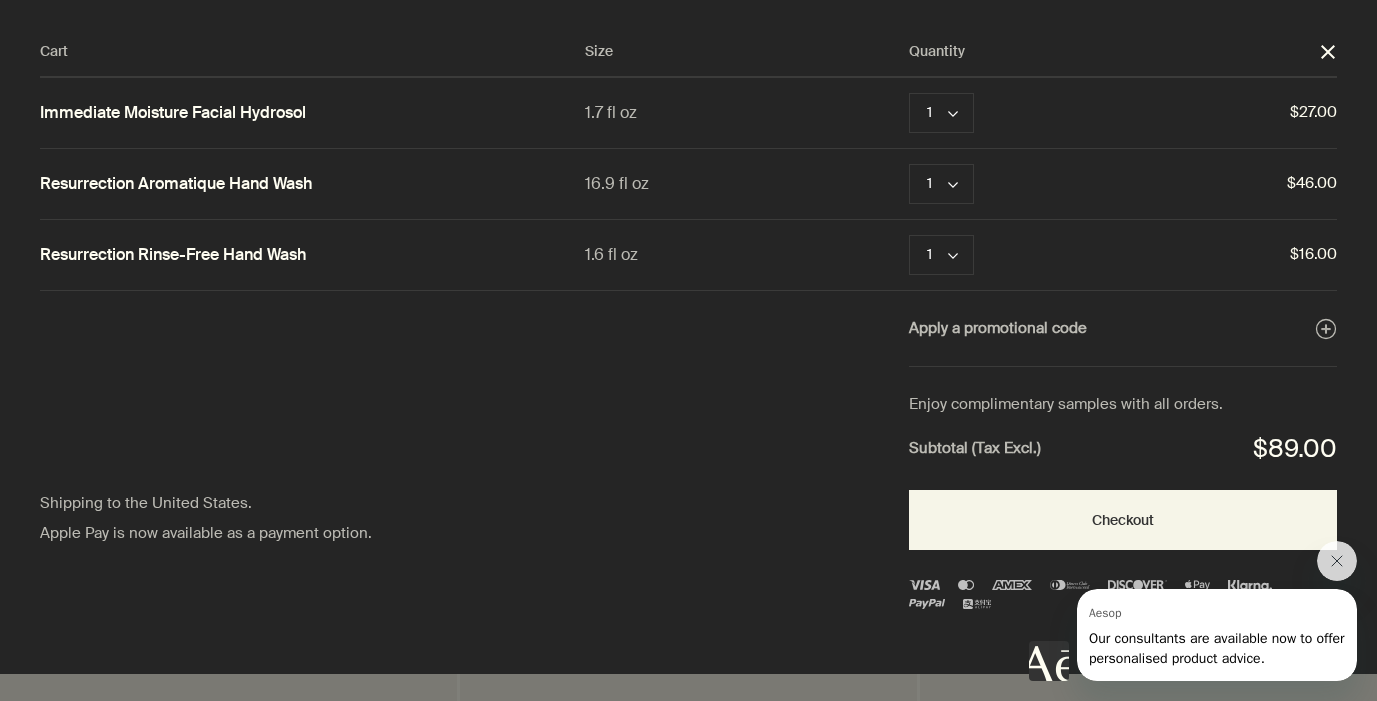 scroll, scrollTop: 0, scrollLeft: 0, axis: both 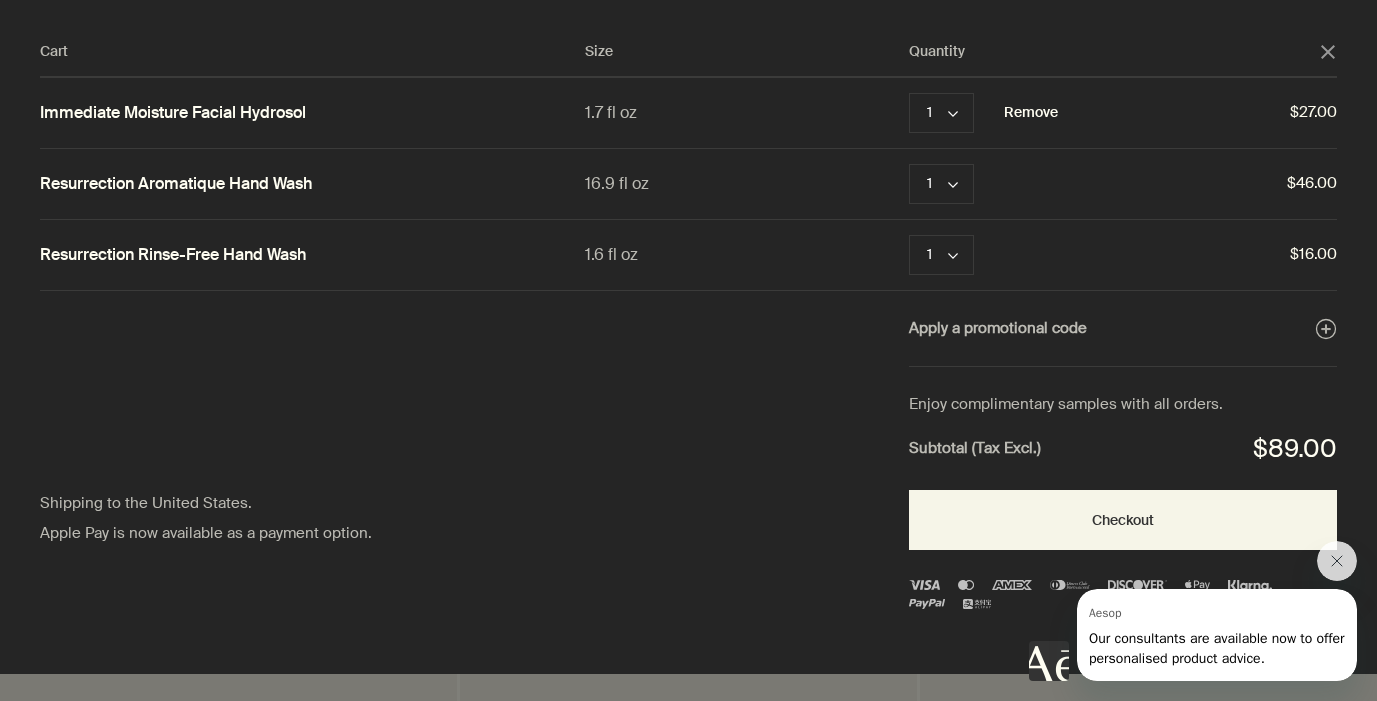 click on "Remove" at bounding box center [1031, 113] 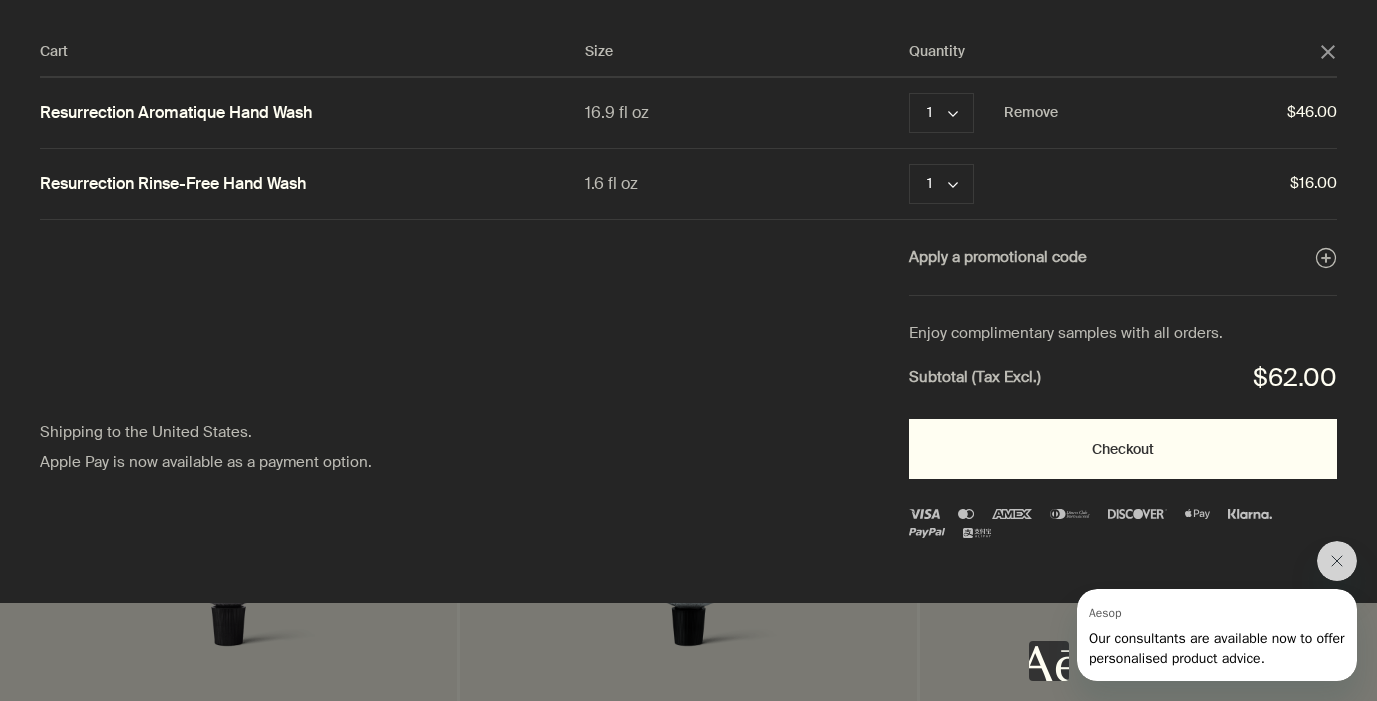 click on "Checkout" at bounding box center [1123, 449] 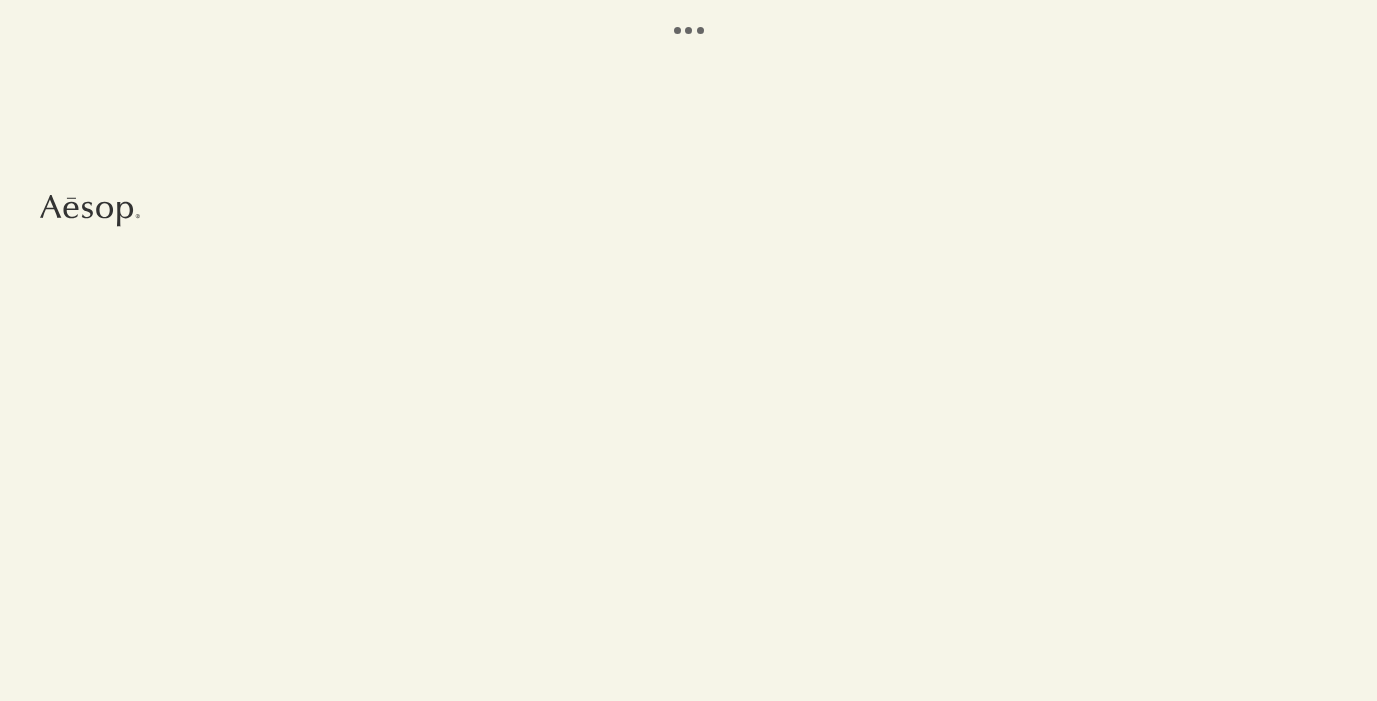 scroll, scrollTop: 0, scrollLeft: 0, axis: both 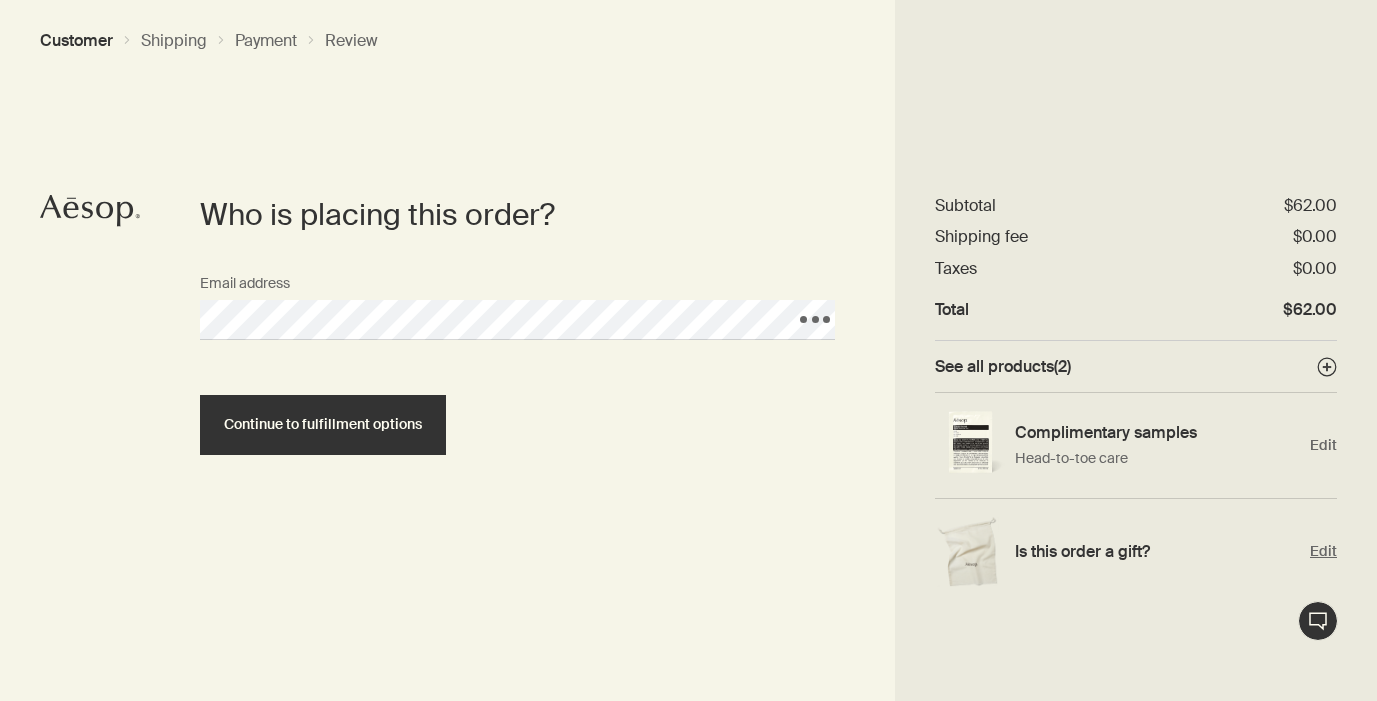 click on "Edit" at bounding box center (1323, 551) 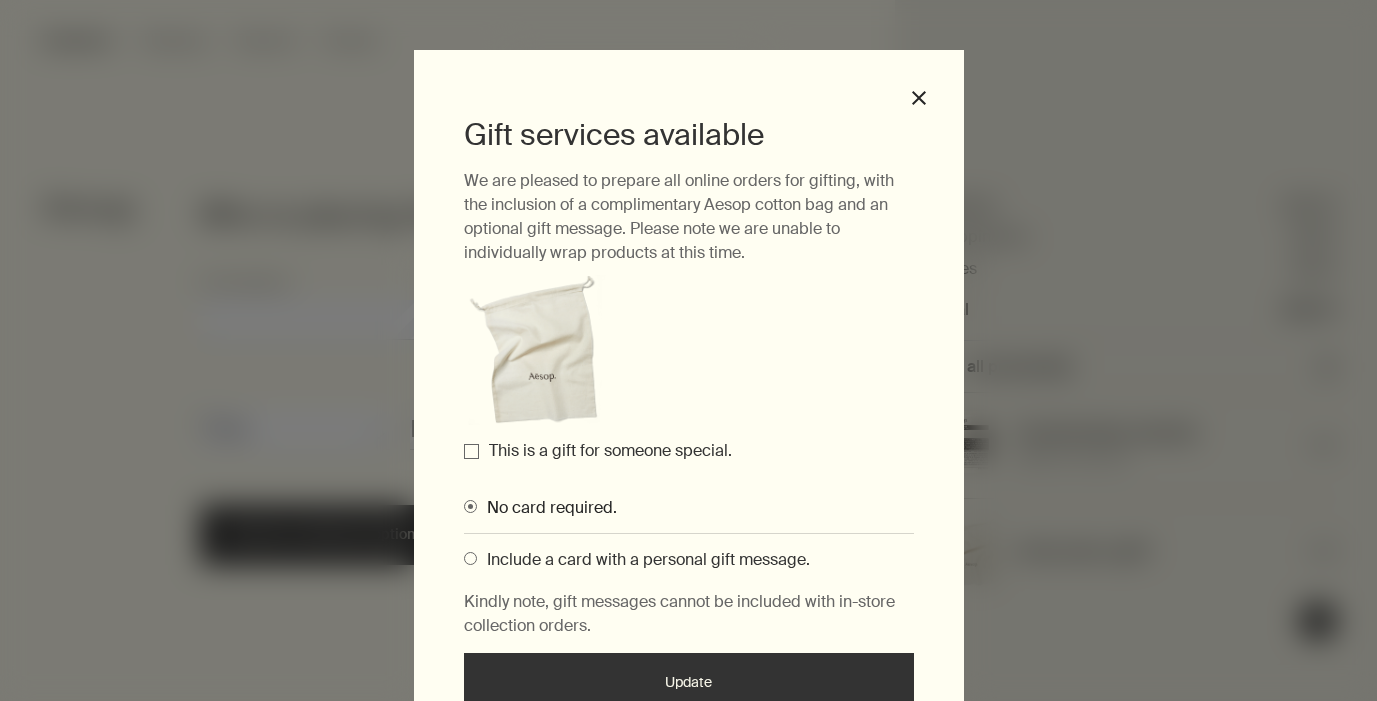 click on "This is a gift for someone special." at bounding box center (471, 451) 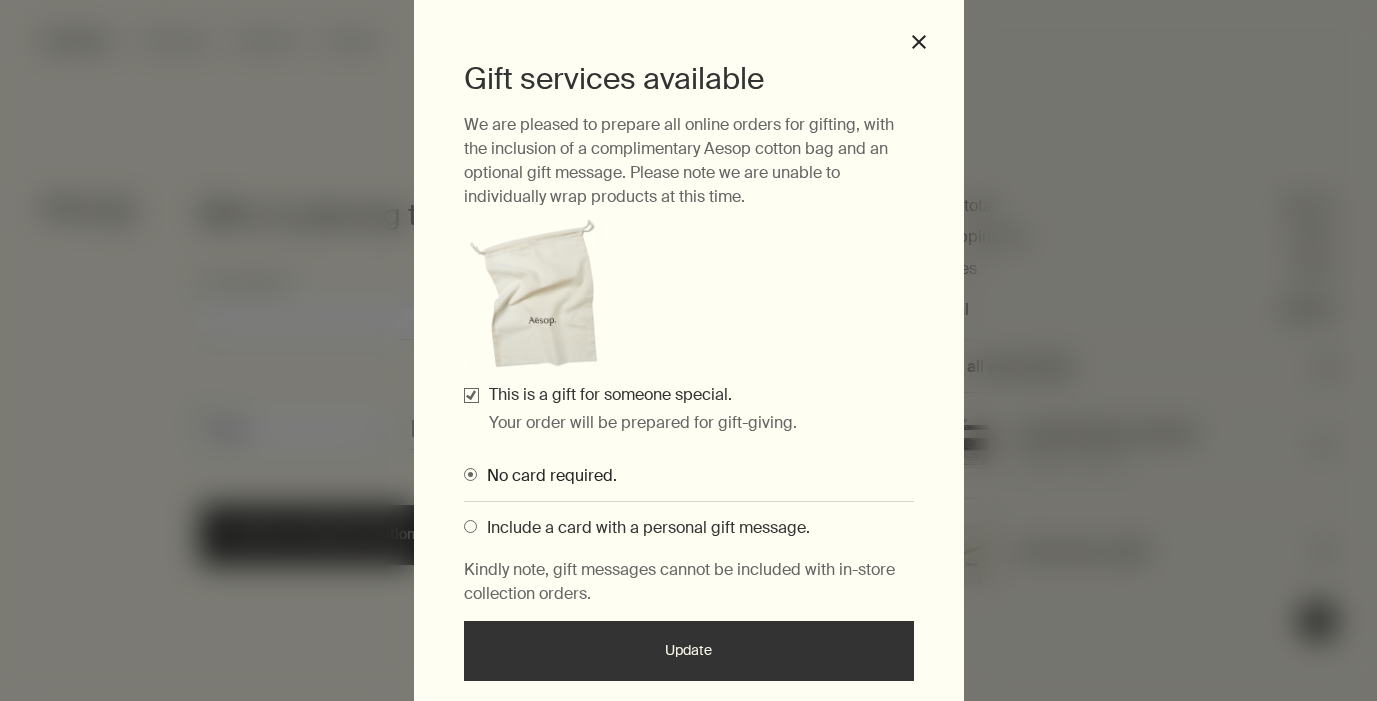scroll, scrollTop: 136, scrollLeft: 0, axis: vertical 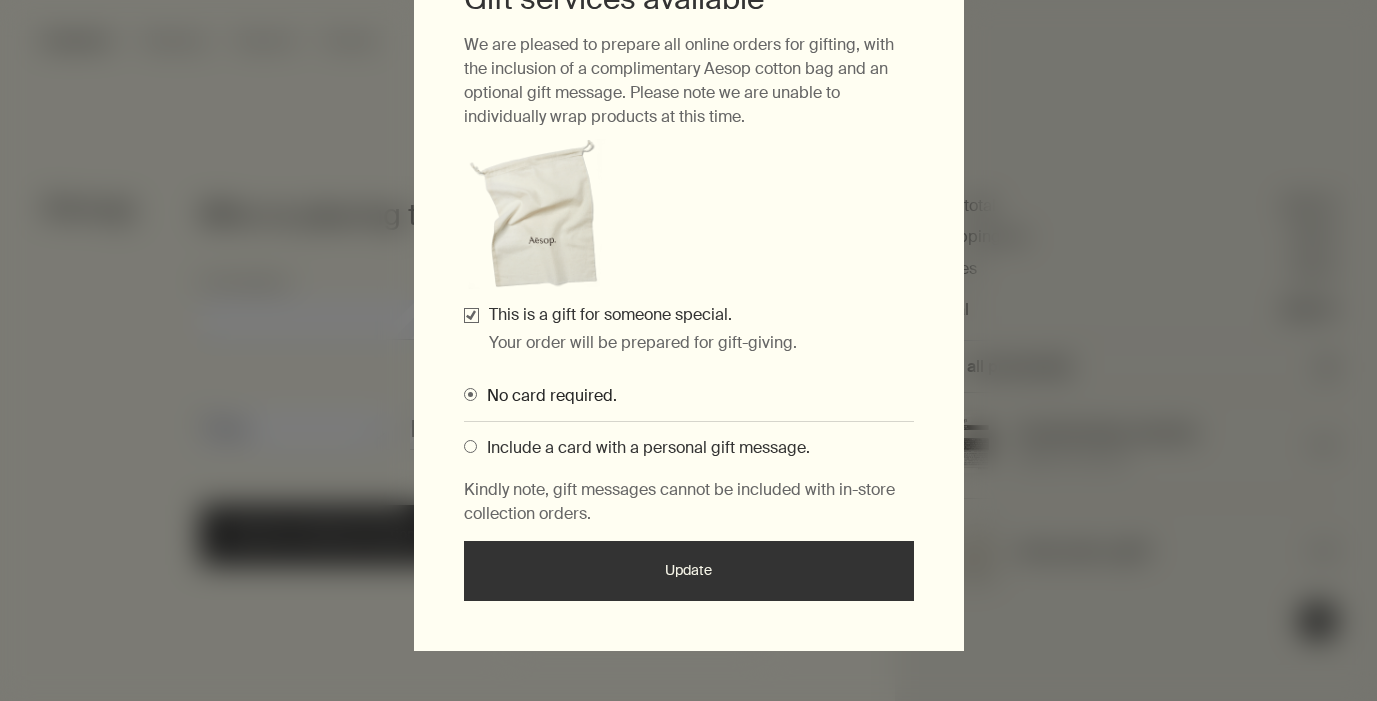 click at bounding box center [470, 446] 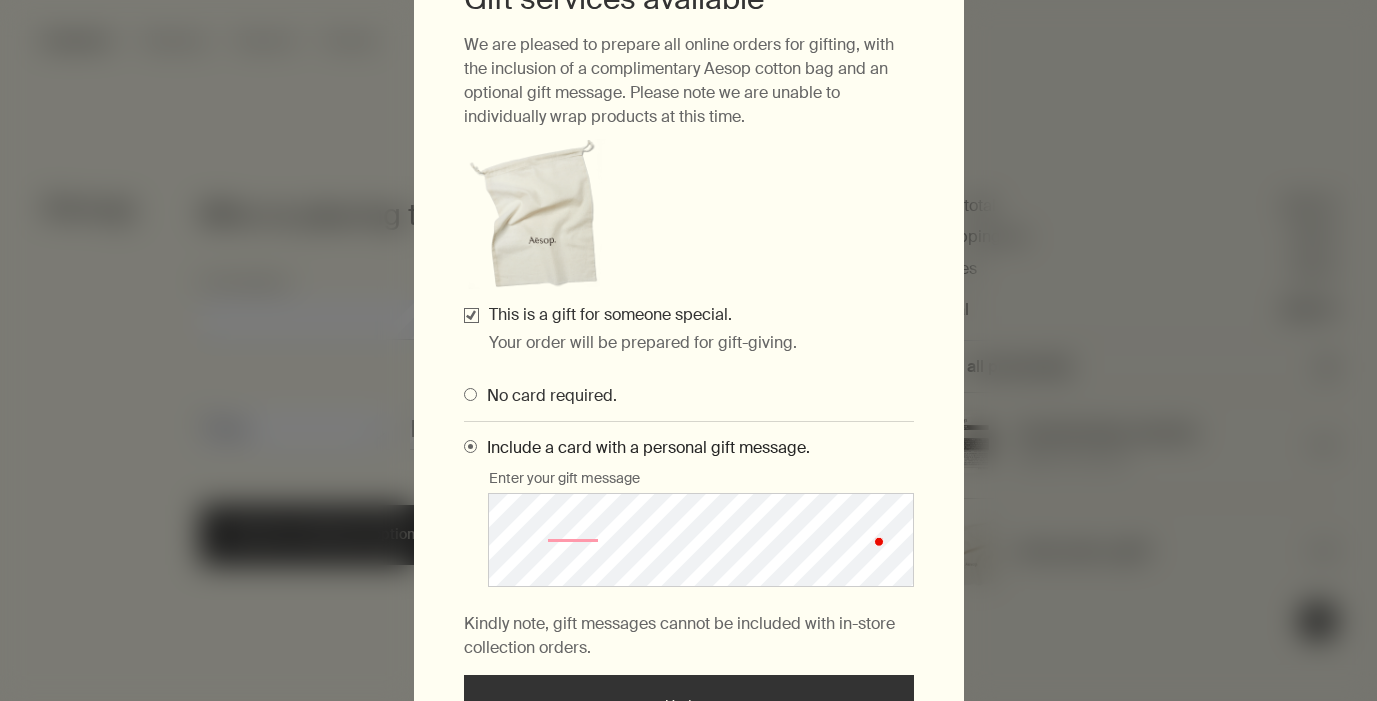 scroll, scrollTop: 17, scrollLeft: 0, axis: vertical 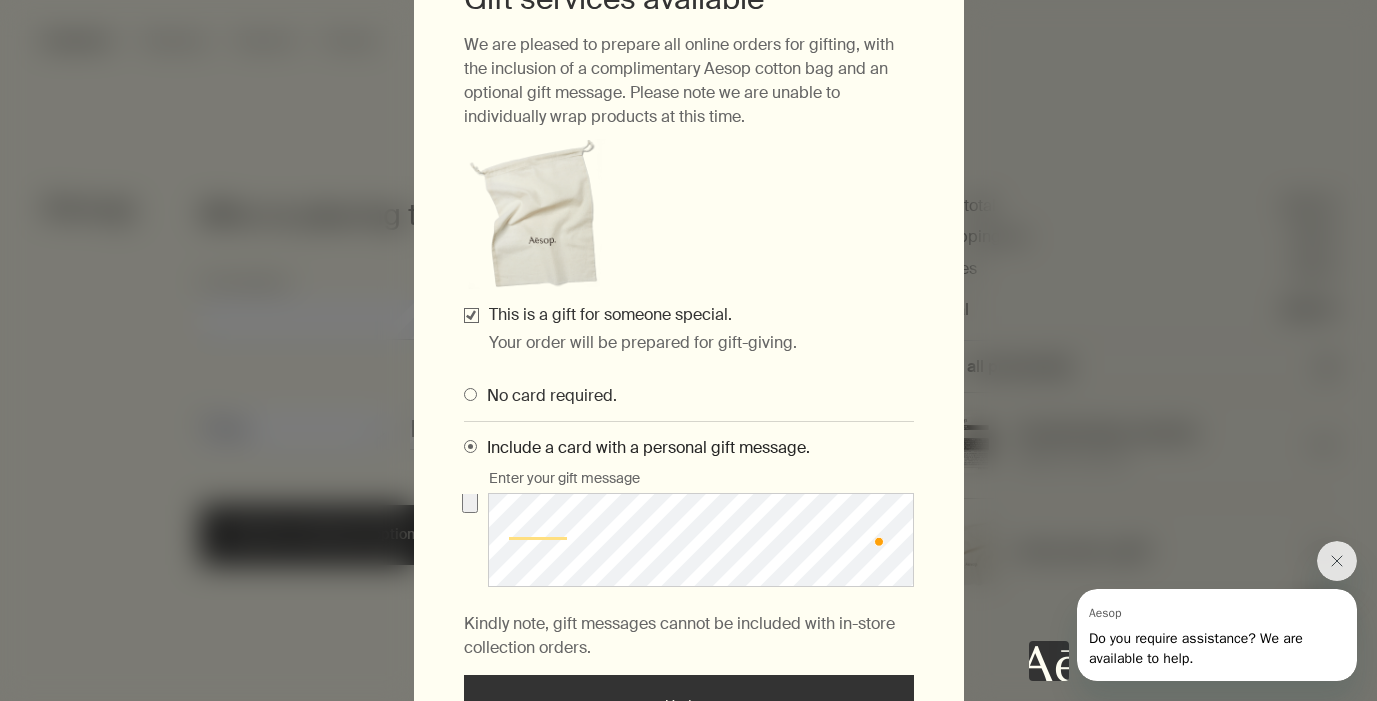 click on "Gift services available We are pleased to prepare all online orders for gifting, with the inclusion of a complimentary Aesop cotton bag and an optional gift message. Please note we are unable to individually wrap products at this time. This is a gift for someone special.  Your order will be prepared for gift-giving. No card required. Include a card with a personal gift message. Enter your gift message Kindly note, gift messages cannot be included with in-store collection orders. Update close" at bounding box center [688, 350] 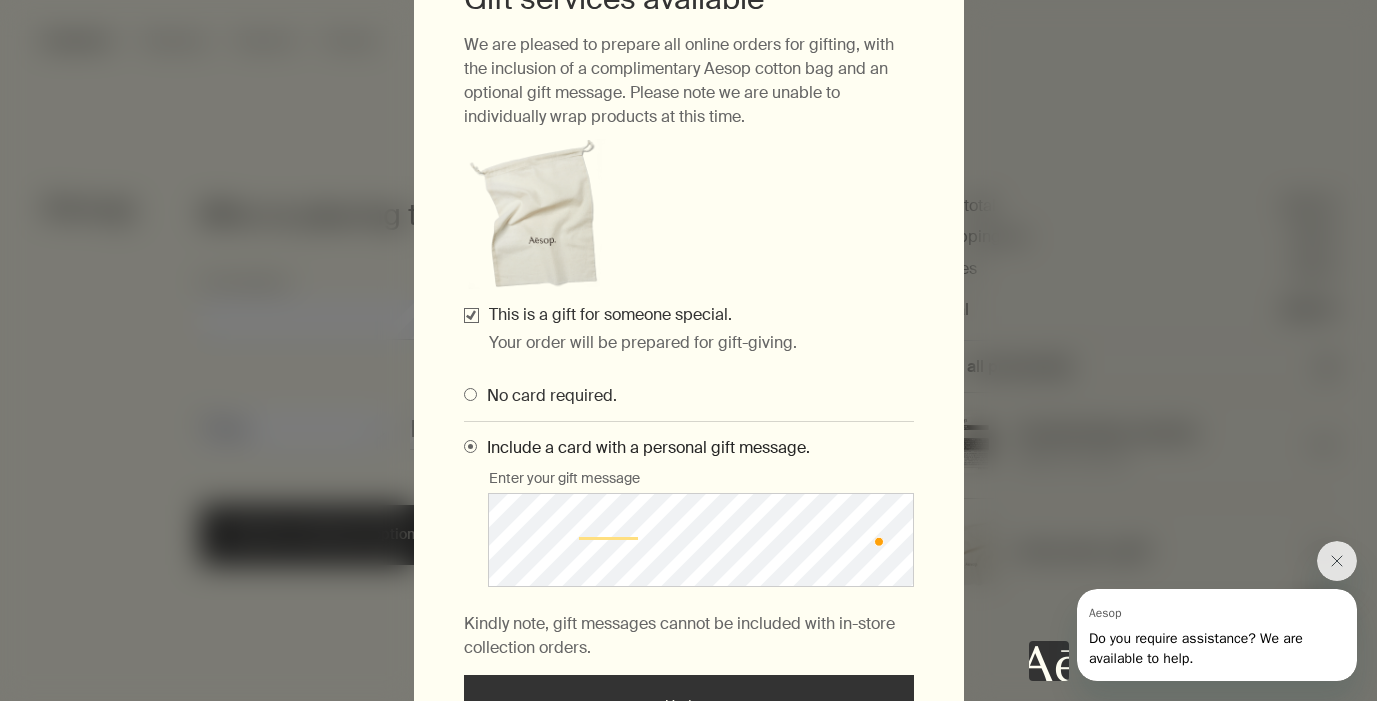 scroll, scrollTop: 46, scrollLeft: 0, axis: vertical 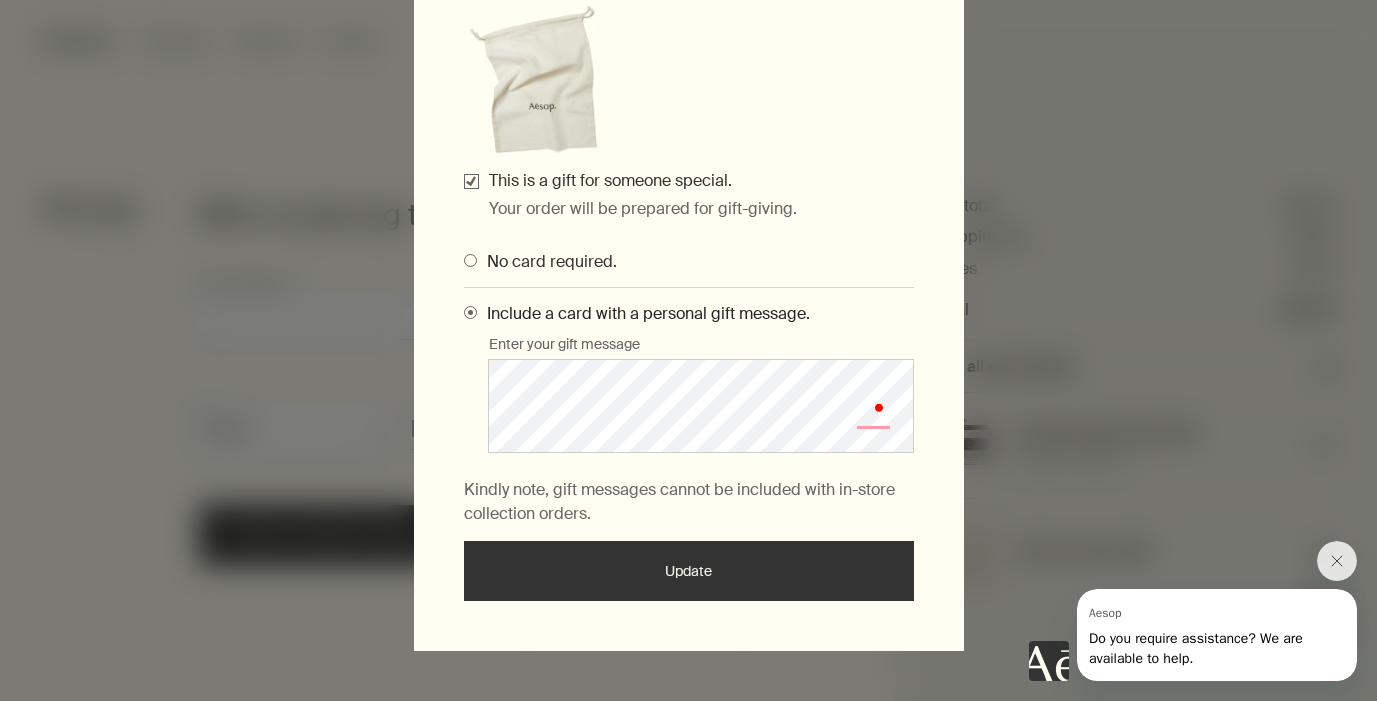 click on "Update" at bounding box center [689, 571] 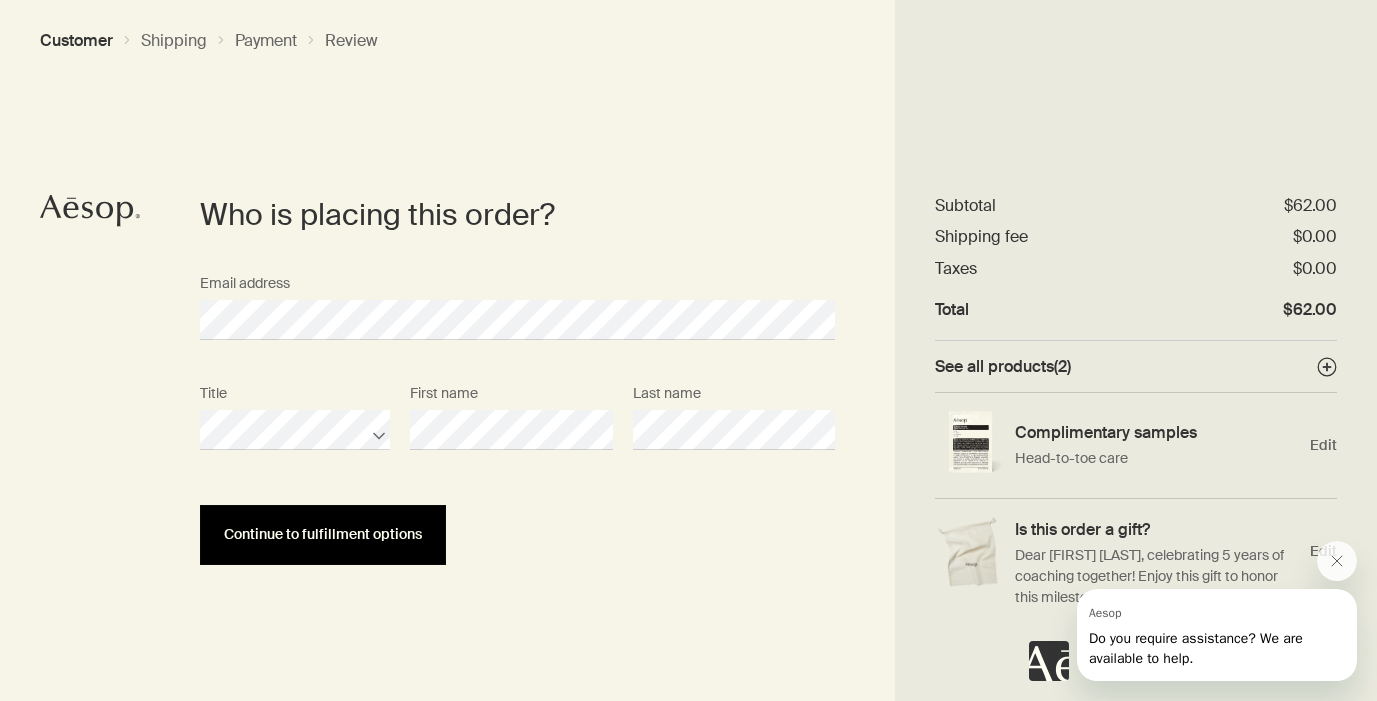 click on "Continue to fulfillment options" at bounding box center [323, 534] 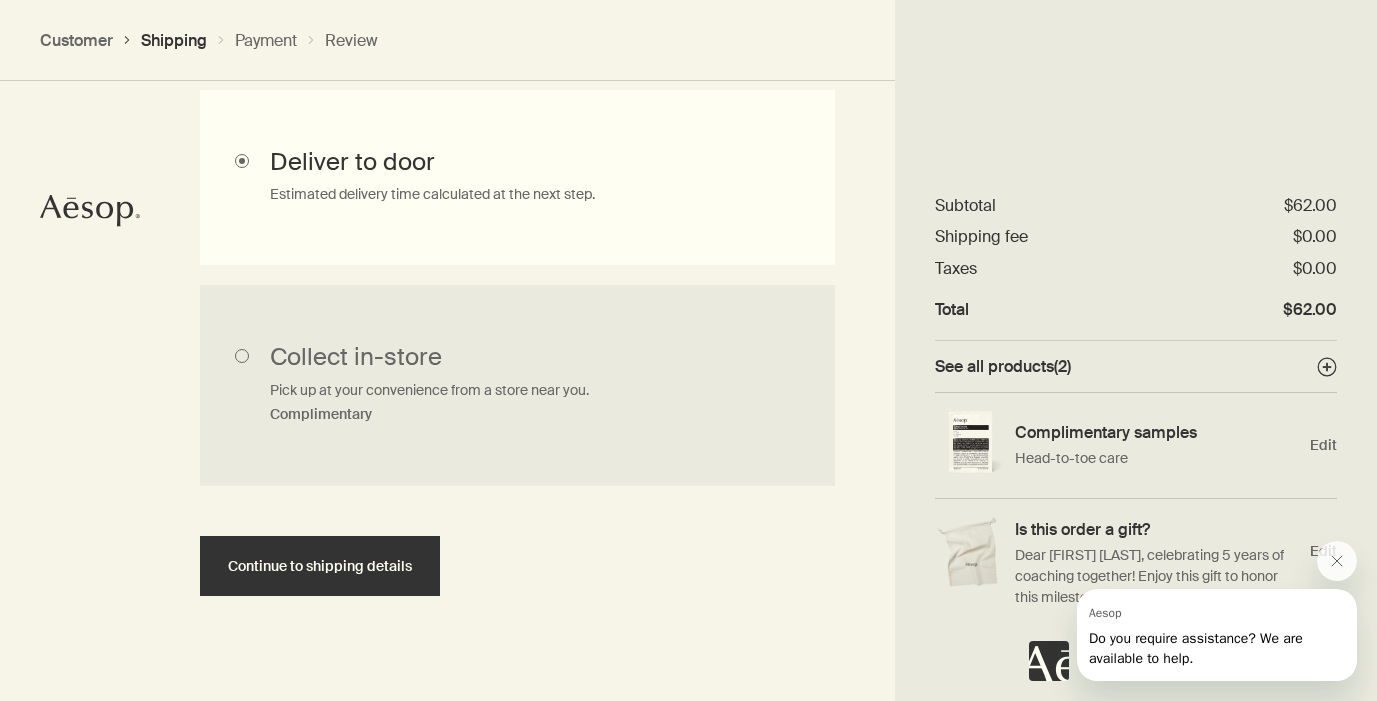 scroll, scrollTop: 651, scrollLeft: 0, axis: vertical 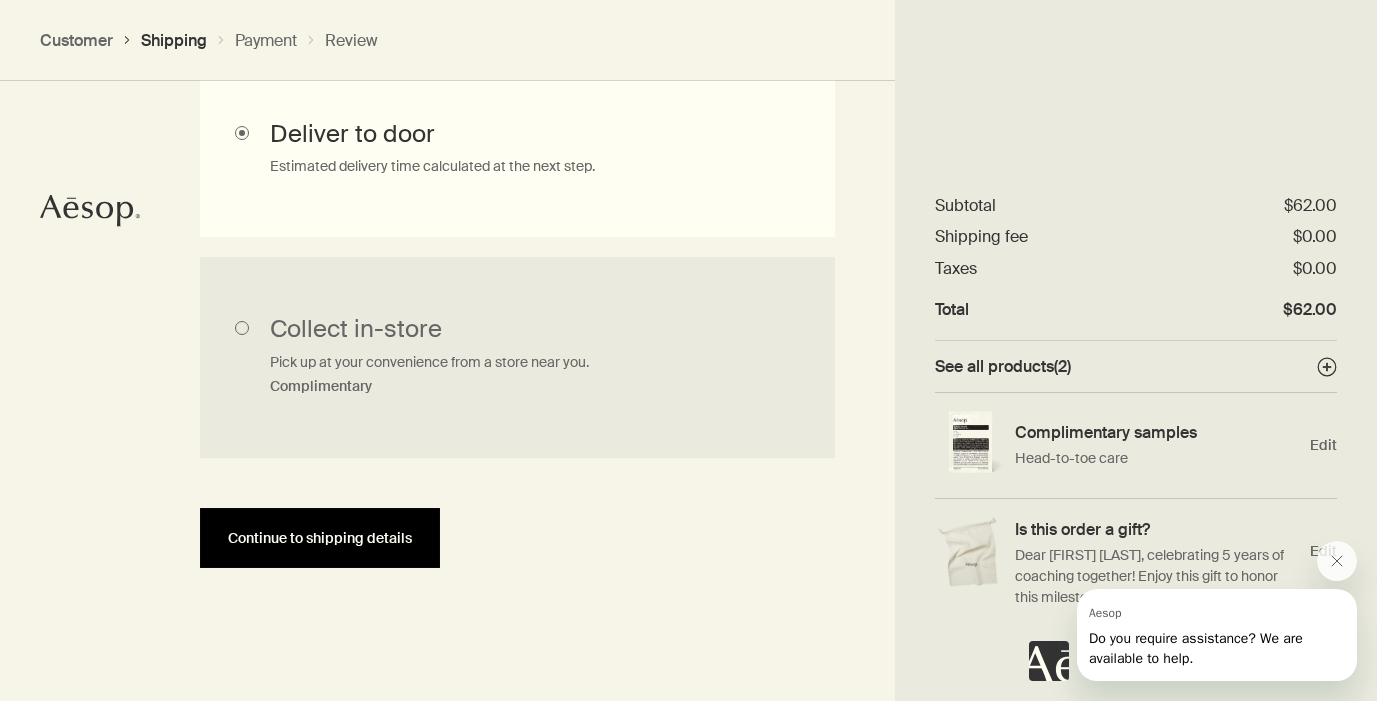 click on "Continue to shipping details" at bounding box center (320, 538) 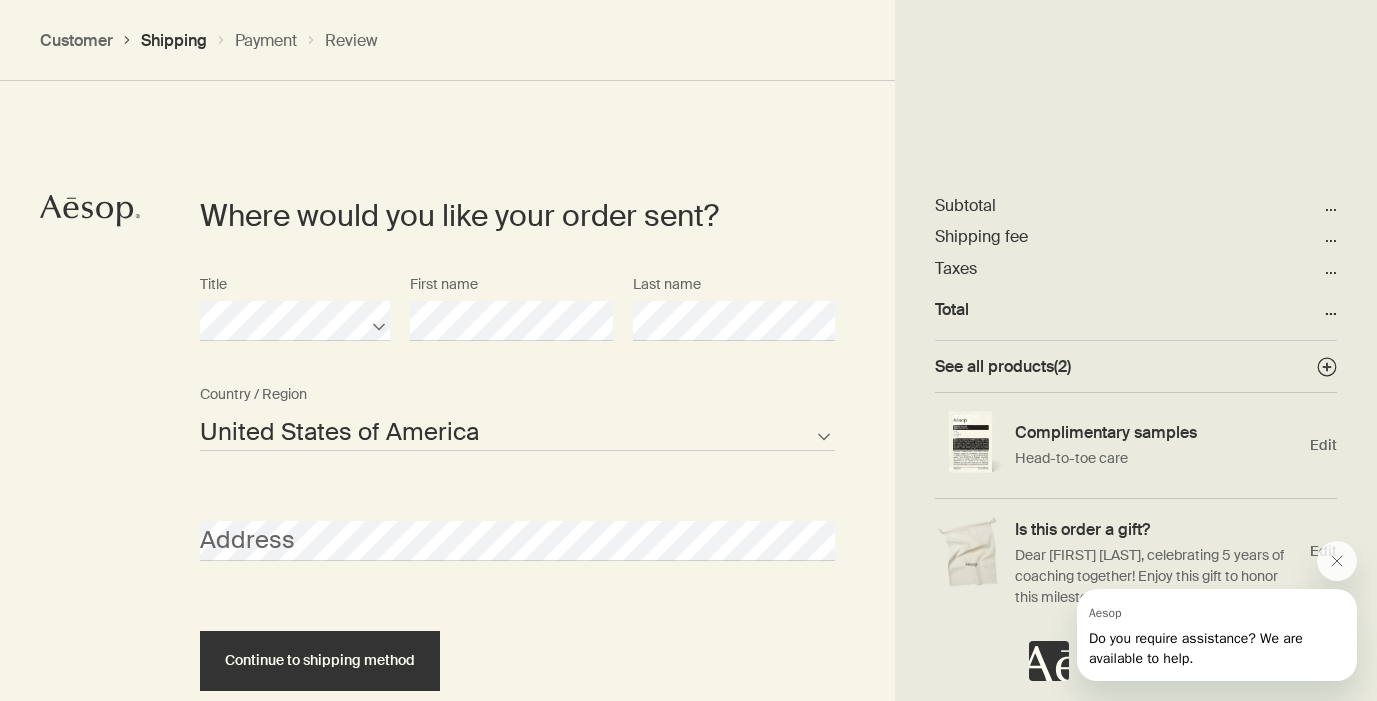 scroll, scrollTop: 865, scrollLeft: 0, axis: vertical 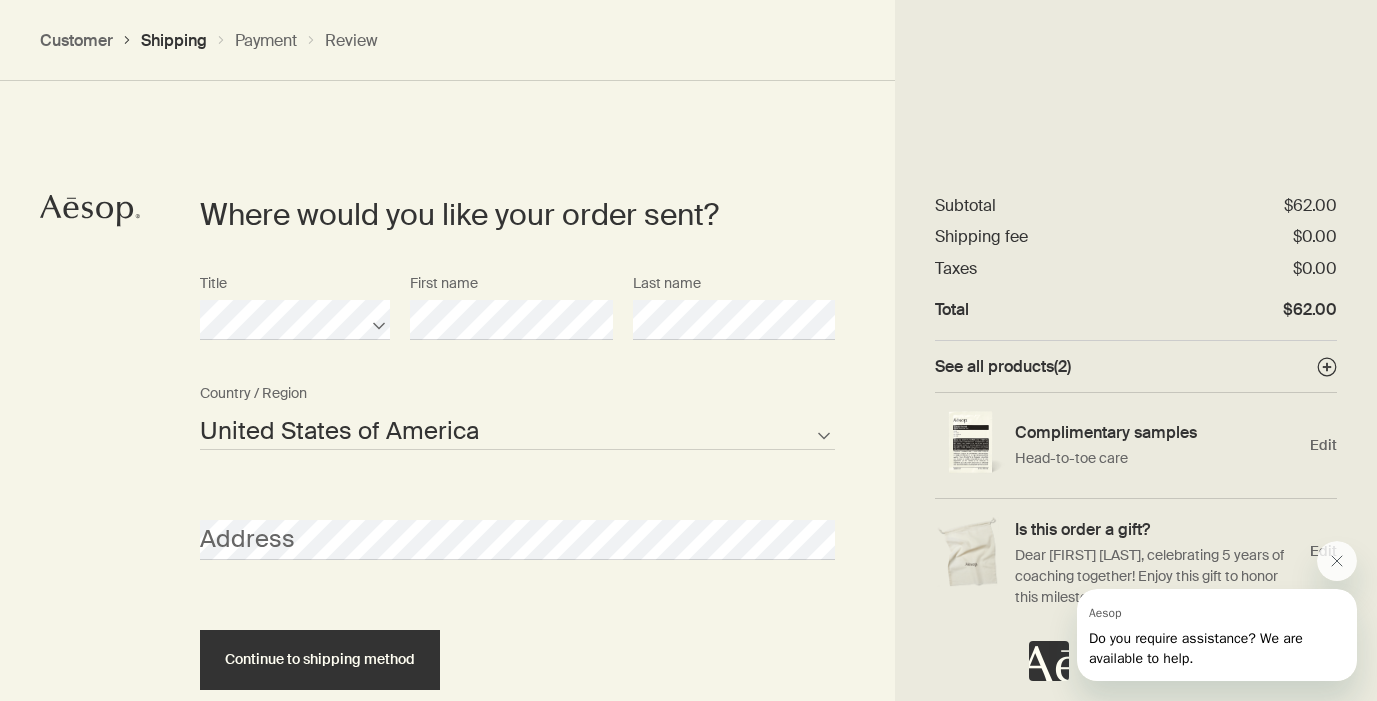 click on "First name" at bounding box center (511, 302) 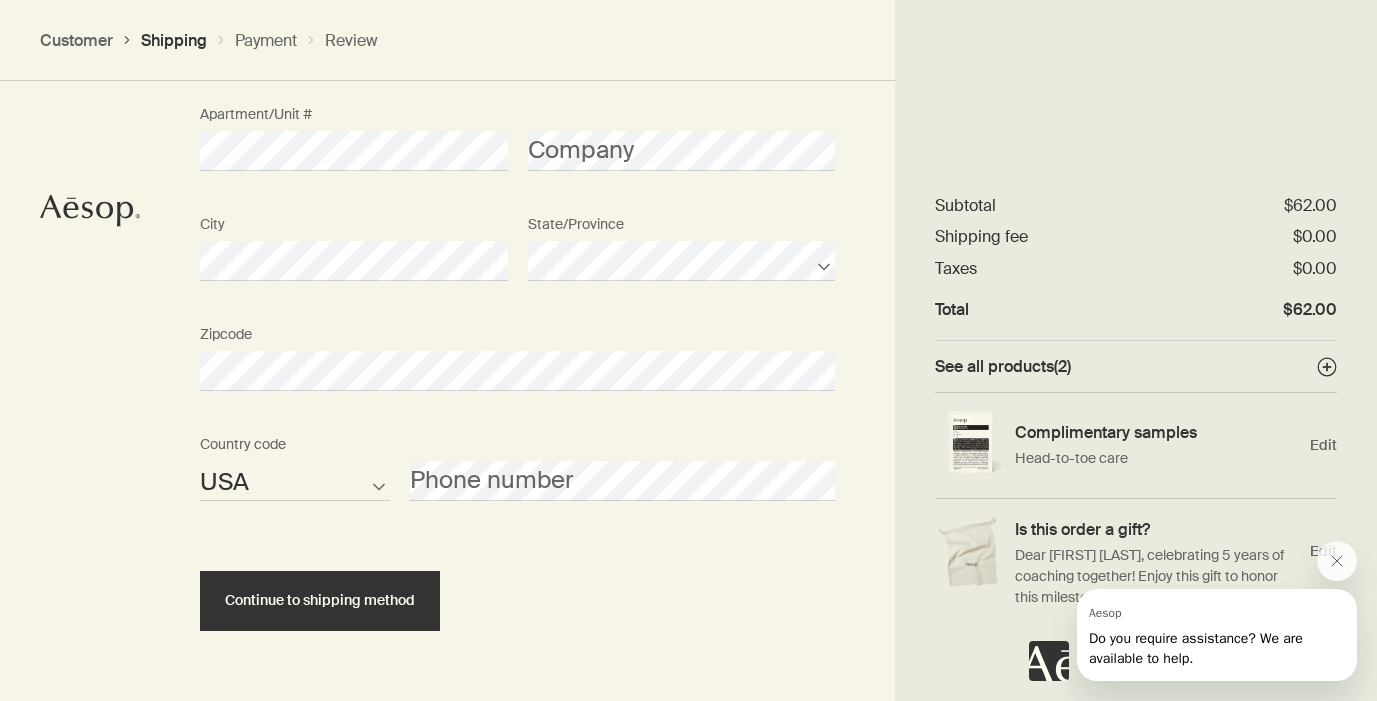 scroll, scrollTop: 1399, scrollLeft: 0, axis: vertical 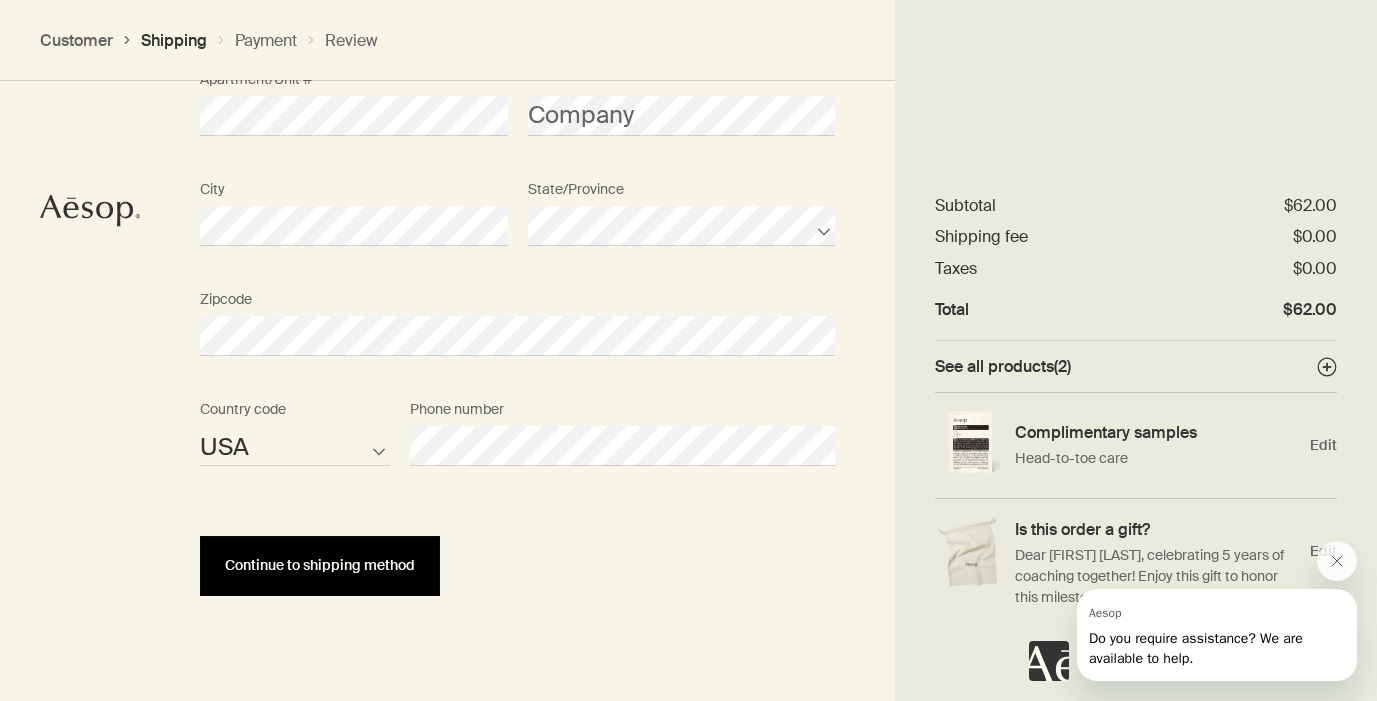 click on "Continue to shipping method" at bounding box center [320, 565] 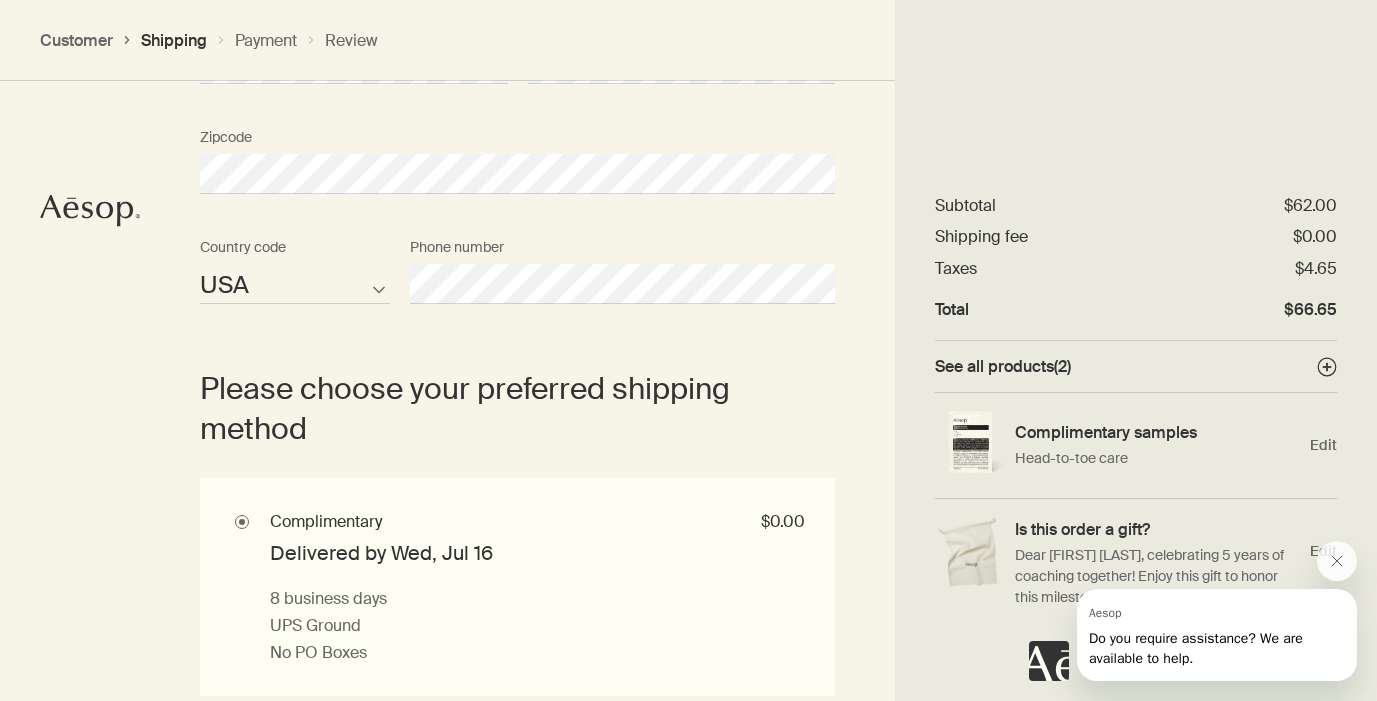 scroll, scrollTop: 1372, scrollLeft: 0, axis: vertical 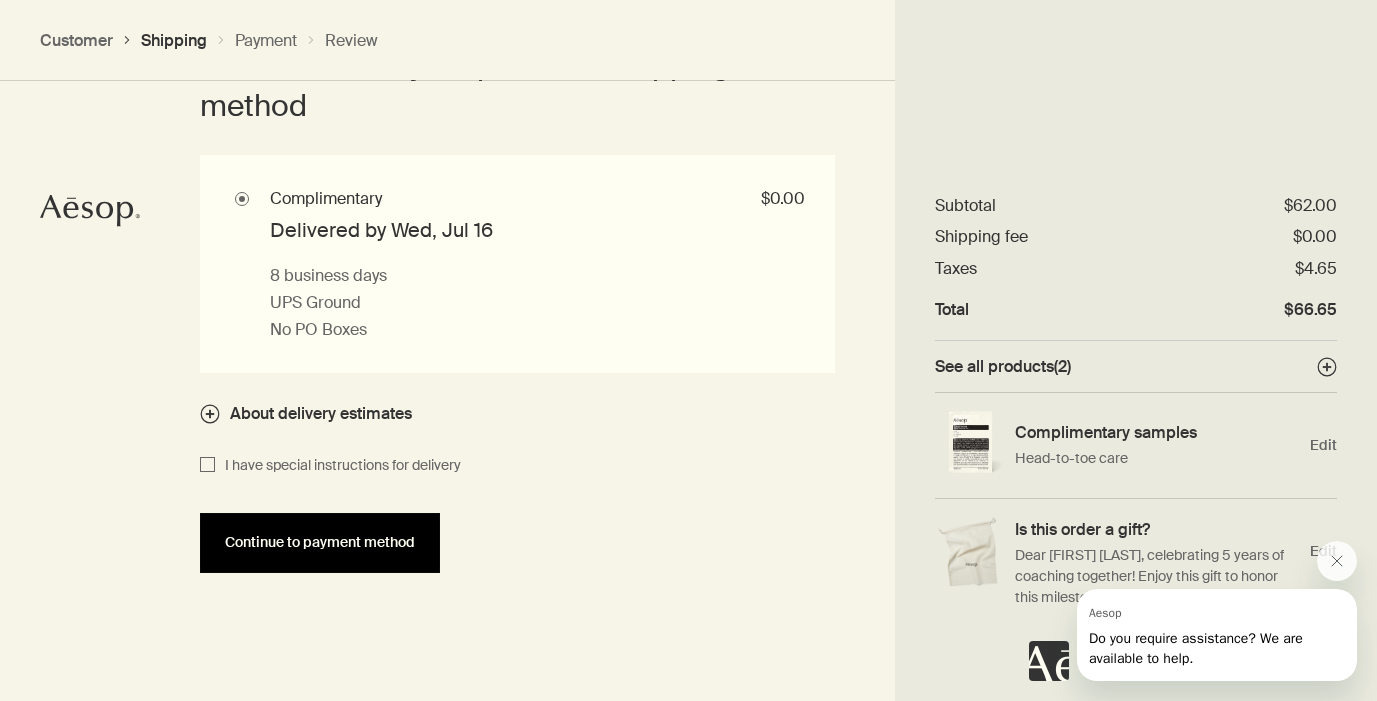 click on "Continue to payment method" at bounding box center [320, 542] 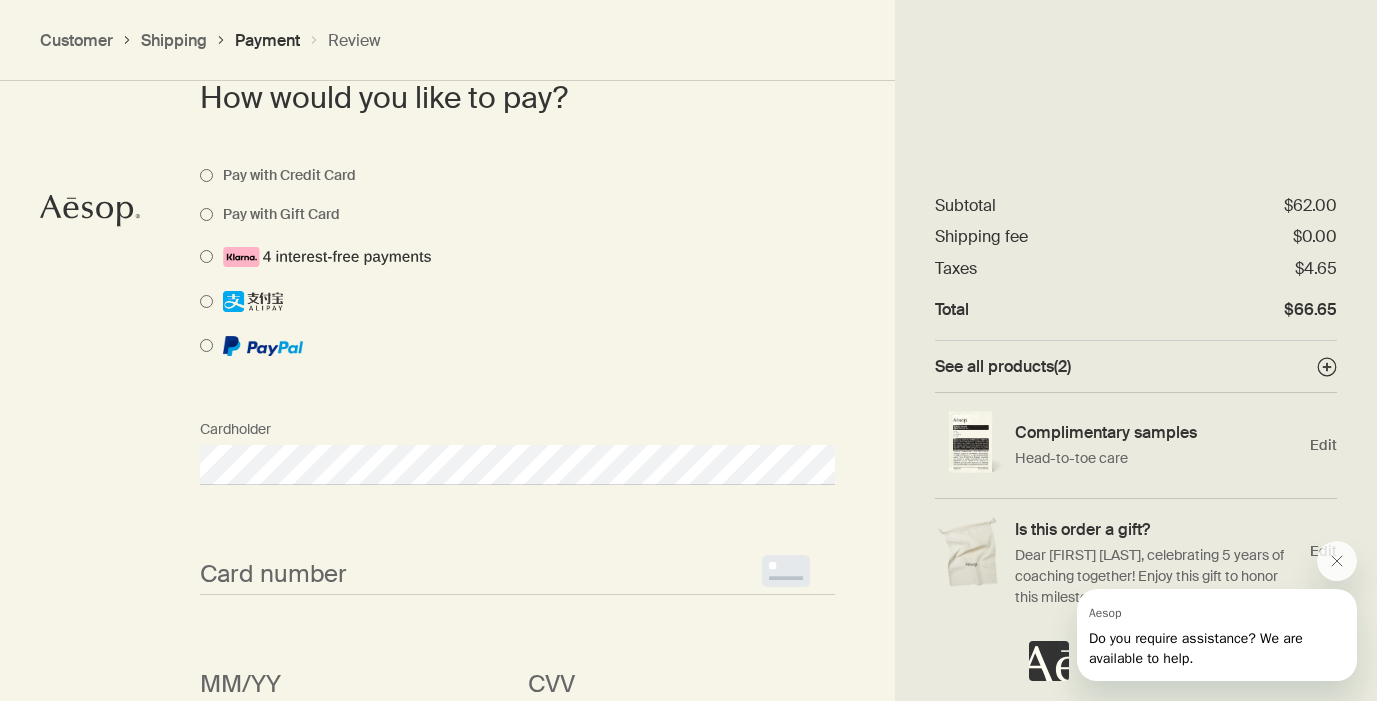 scroll, scrollTop: 1651, scrollLeft: 0, axis: vertical 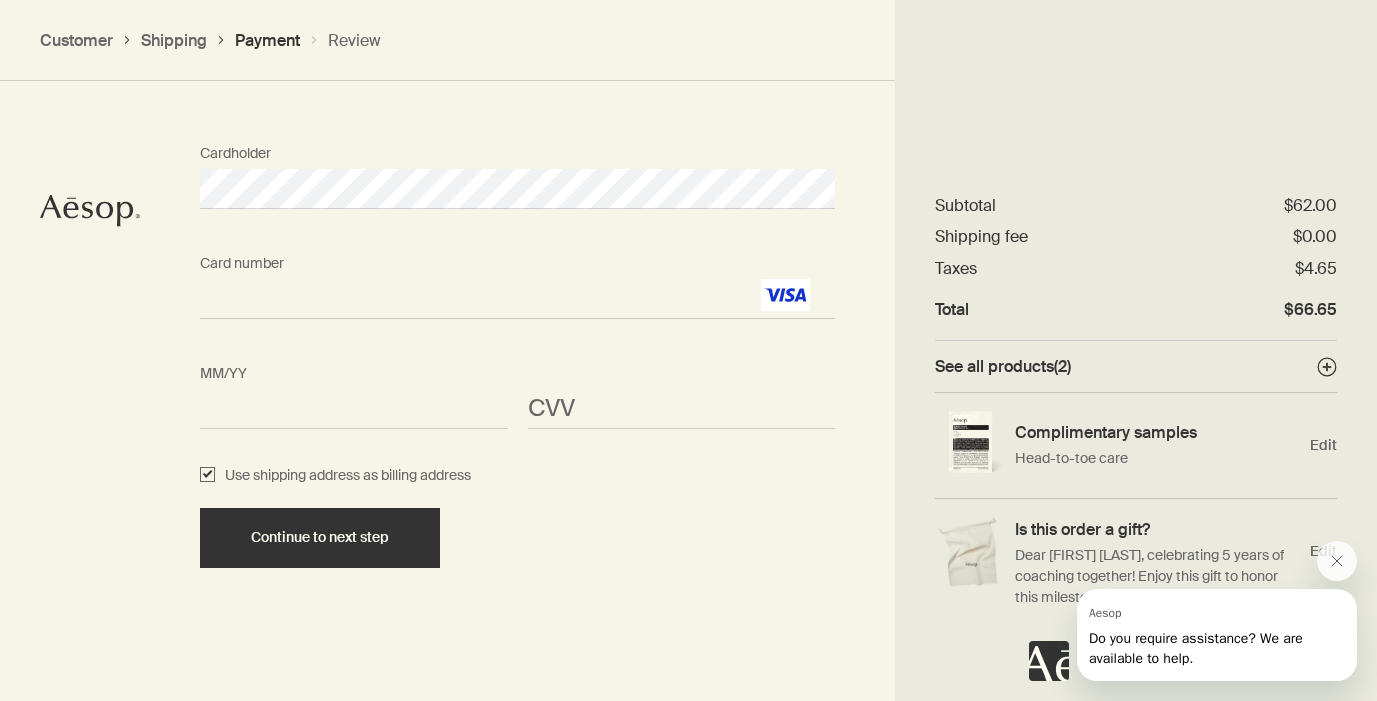 click on "<p>Your browser does not support iframes.</p>" at bounding box center (682, 408) 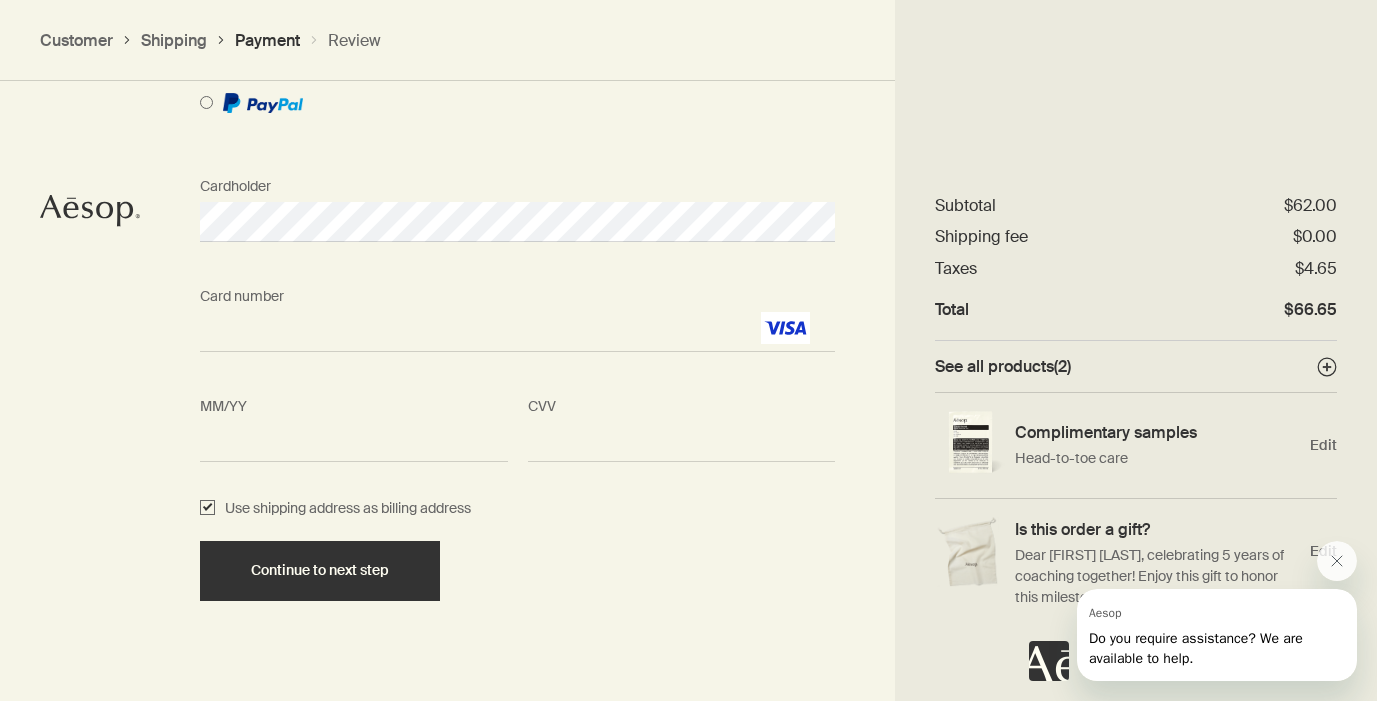 scroll, scrollTop: 1908, scrollLeft: 0, axis: vertical 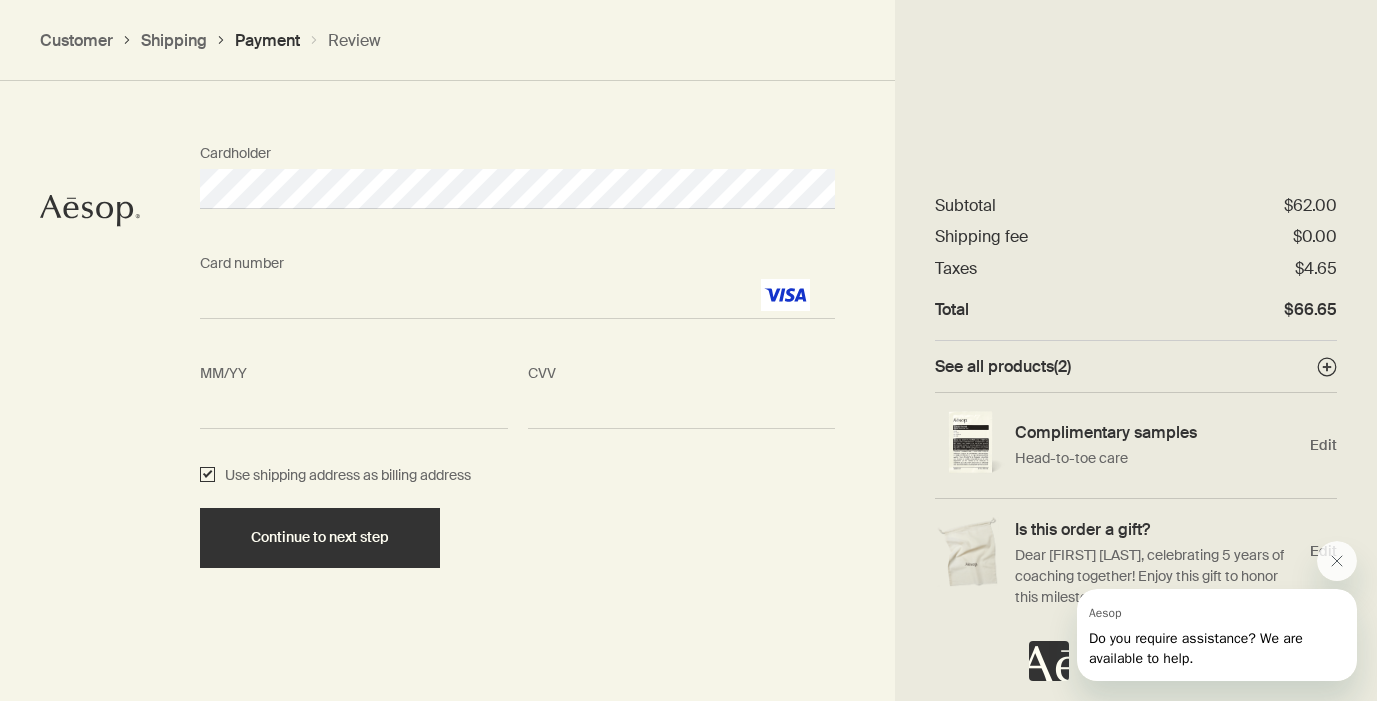 click on "Use shipping address as billing address" at bounding box center (207, 476) 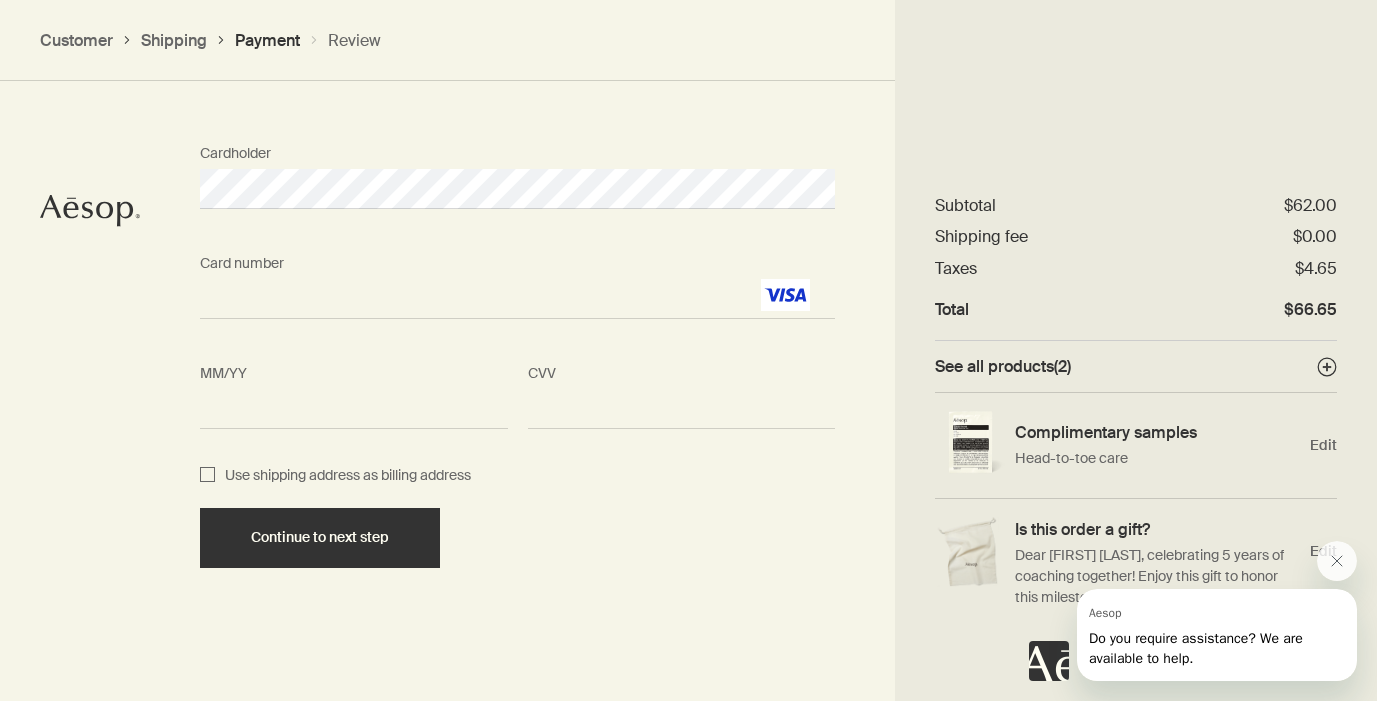 checkbox on "false" 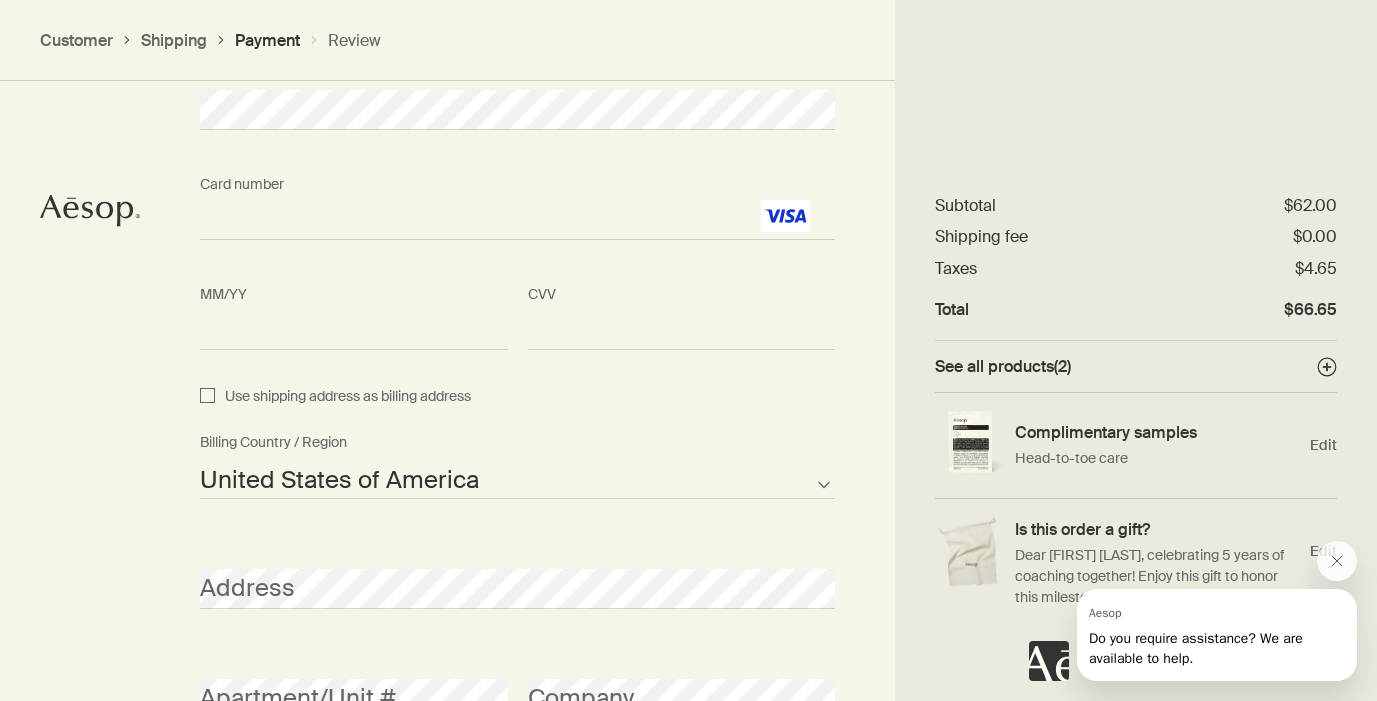 scroll, scrollTop: 2035, scrollLeft: 0, axis: vertical 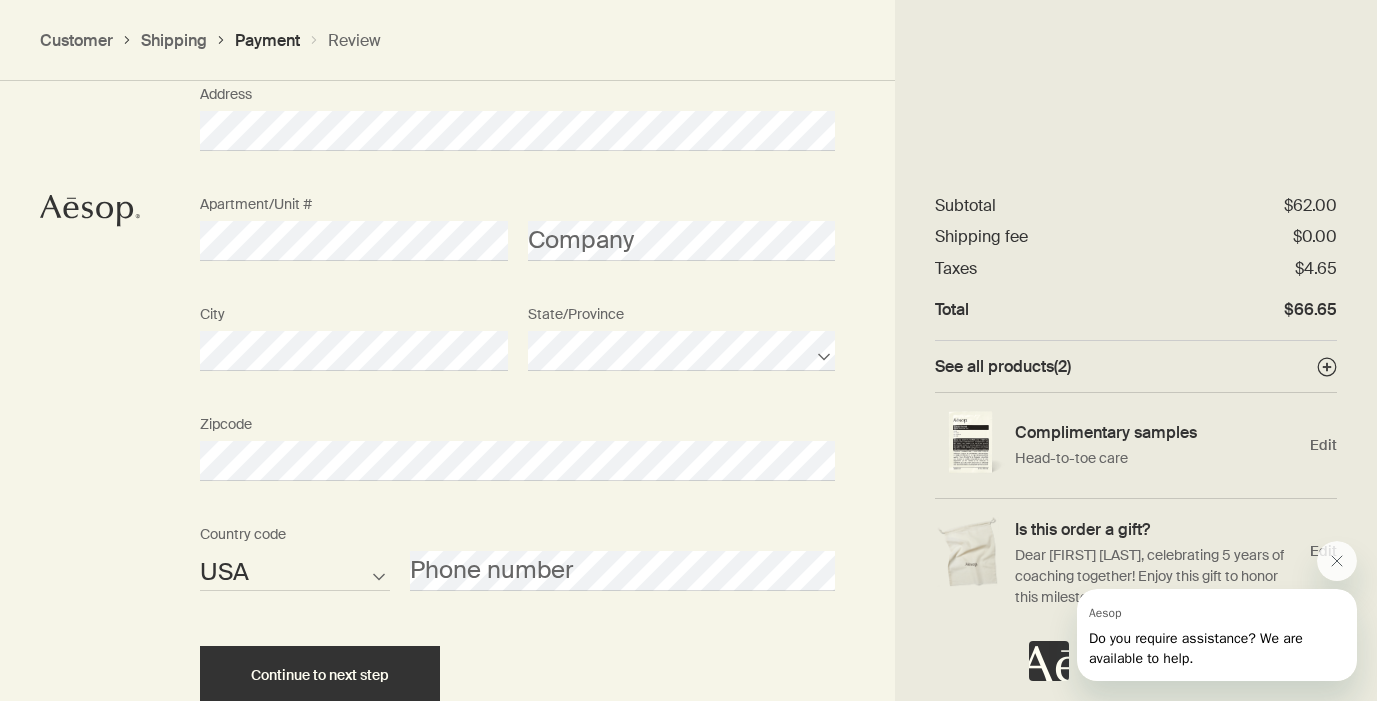 click on "Phone number" at bounding box center [622, 553] 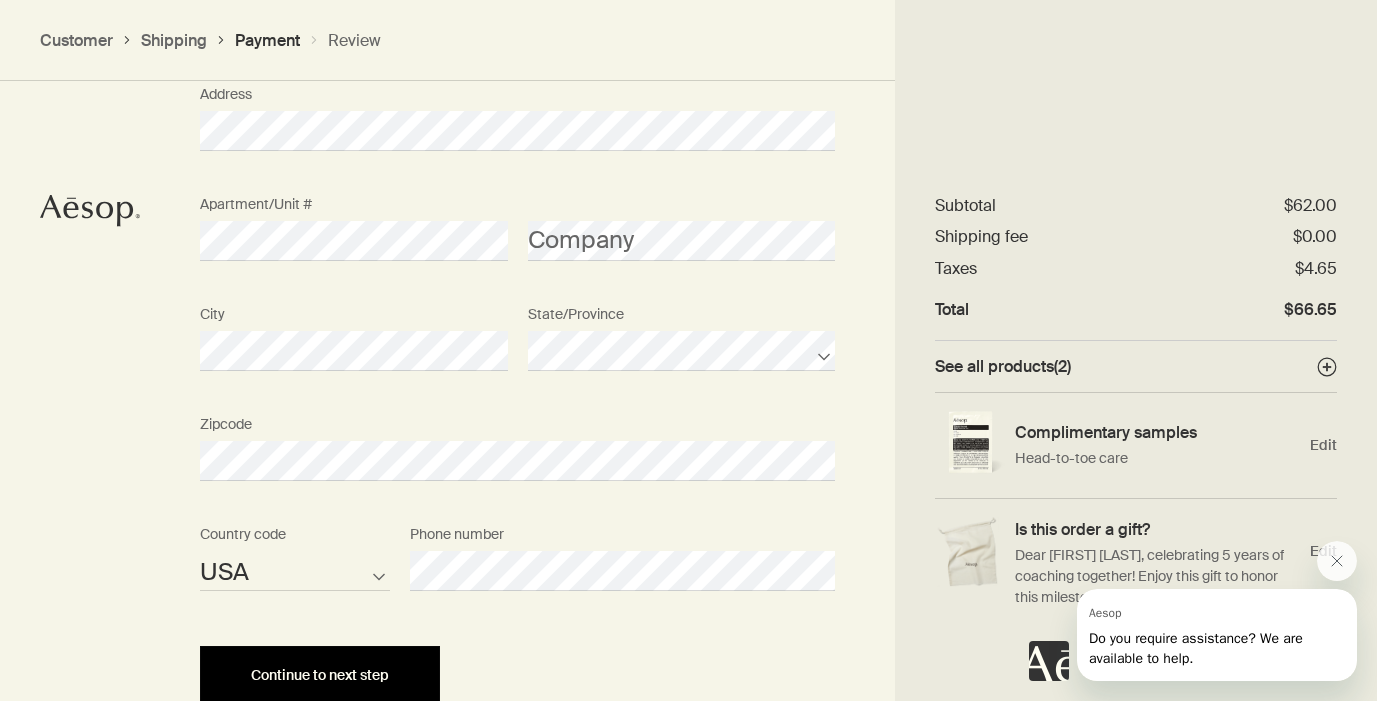 click on "Continue to next step" at bounding box center [320, 675] 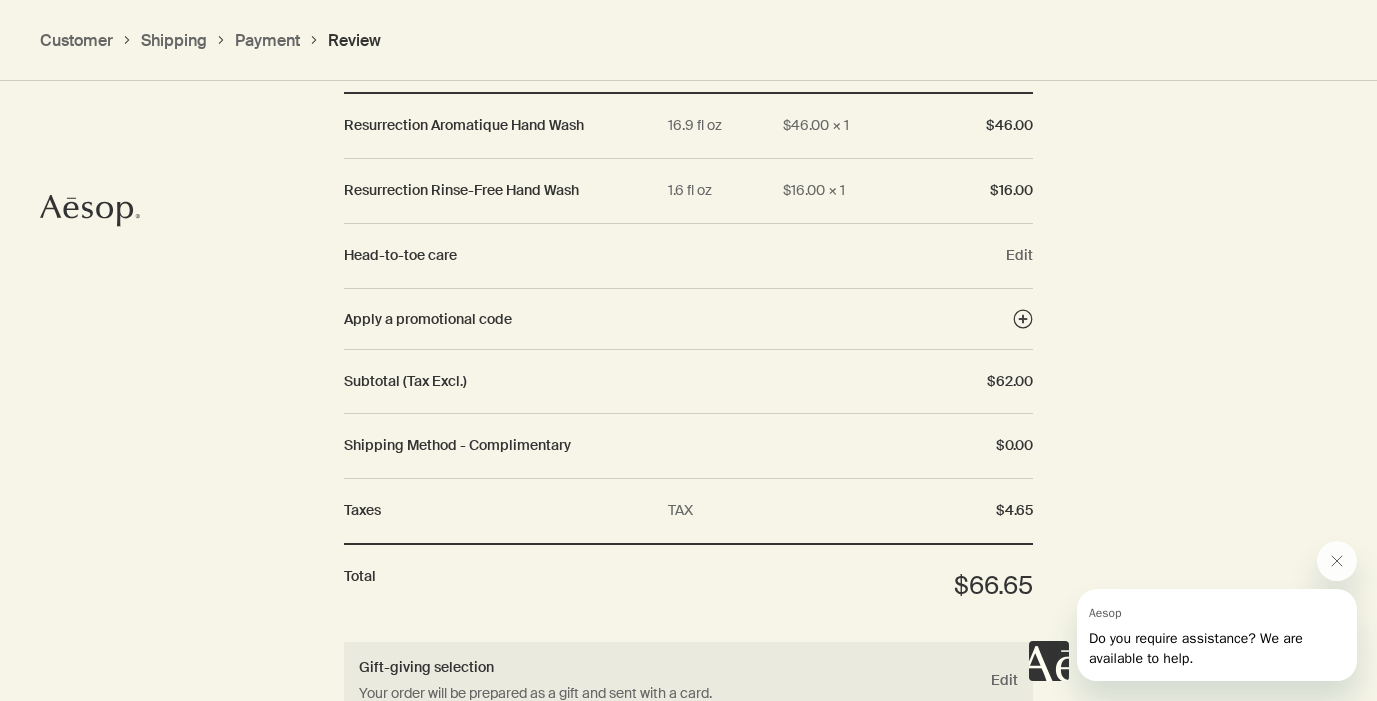 scroll, scrollTop: 2314, scrollLeft: 0, axis: vertical 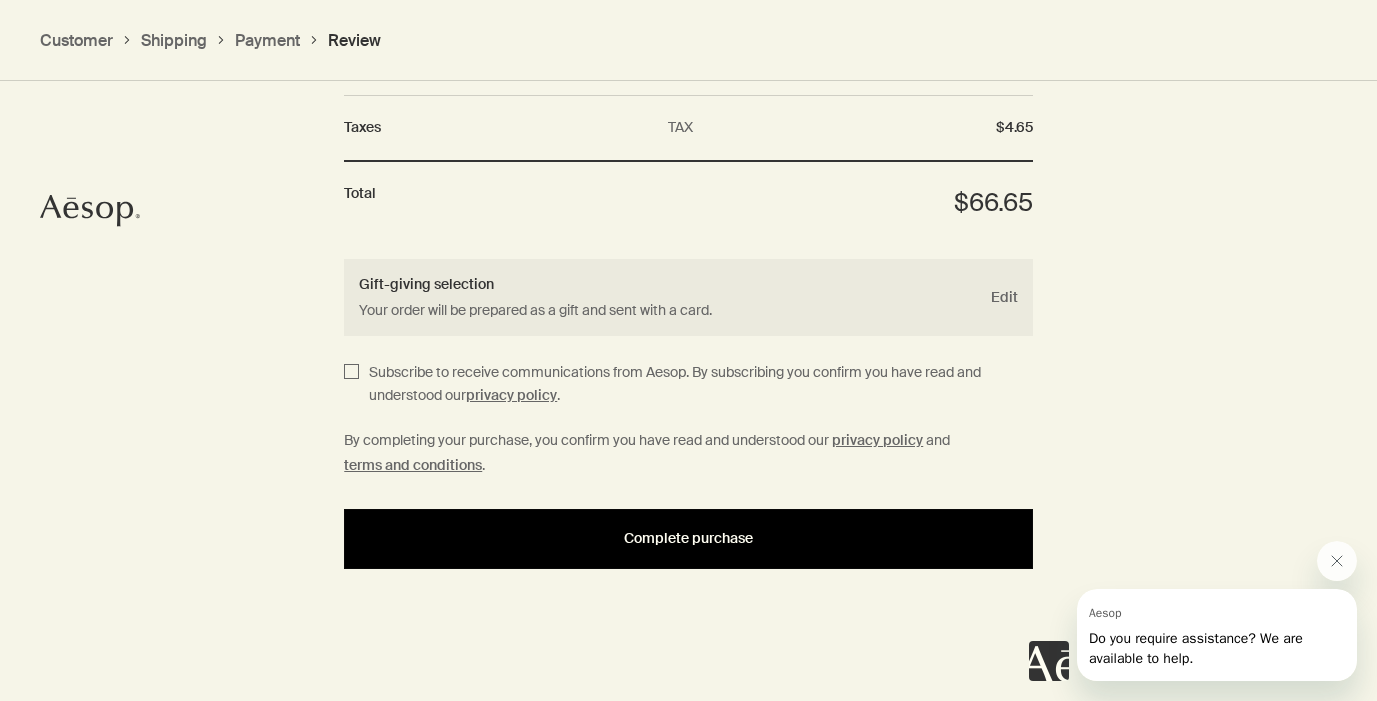 click on "Complete purchase" at bounding box center [688, 539] 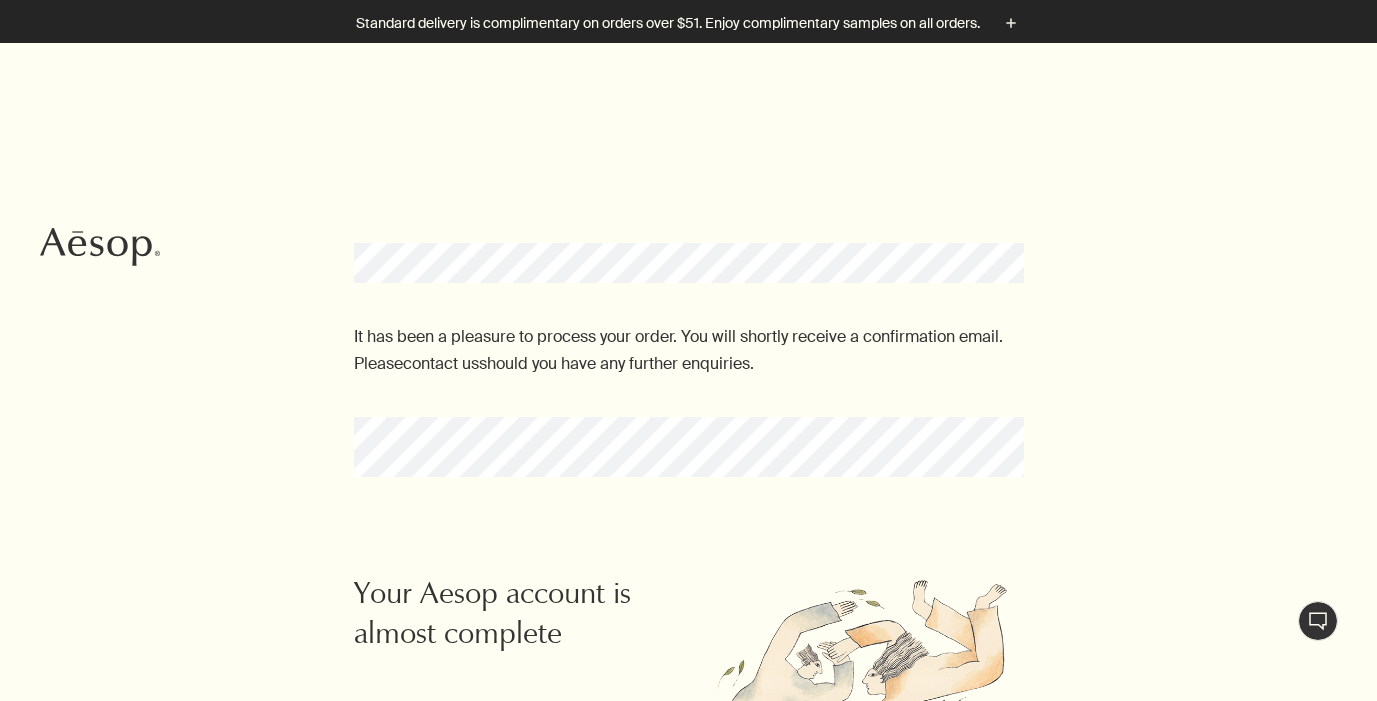 scroll, scrollTop: 2283, scrollLeft: 0, axis: vertical 